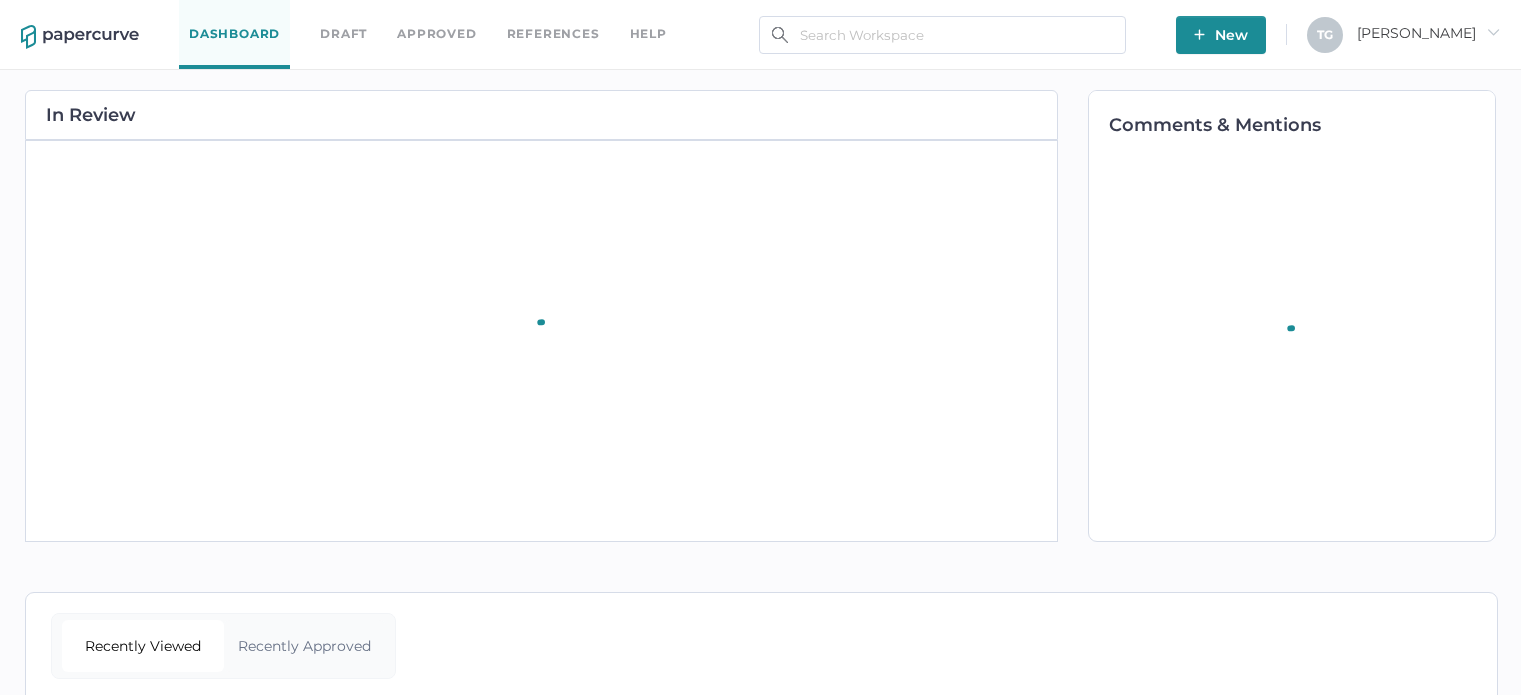 scroll, scrollTop: 0, scrollLeft: 0, axis: both 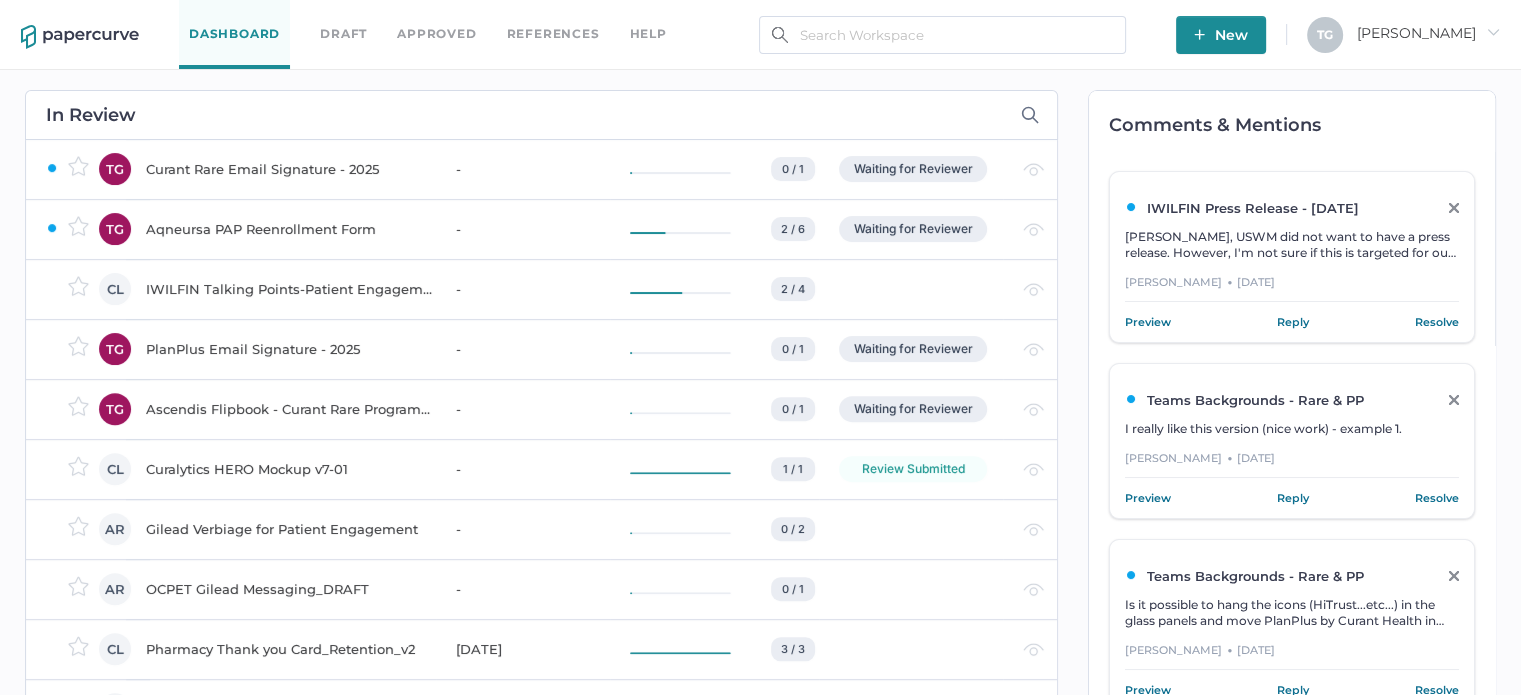 click on "IWILFIN Talking Points-Patient Engagement" at bounding box center (289, 289) 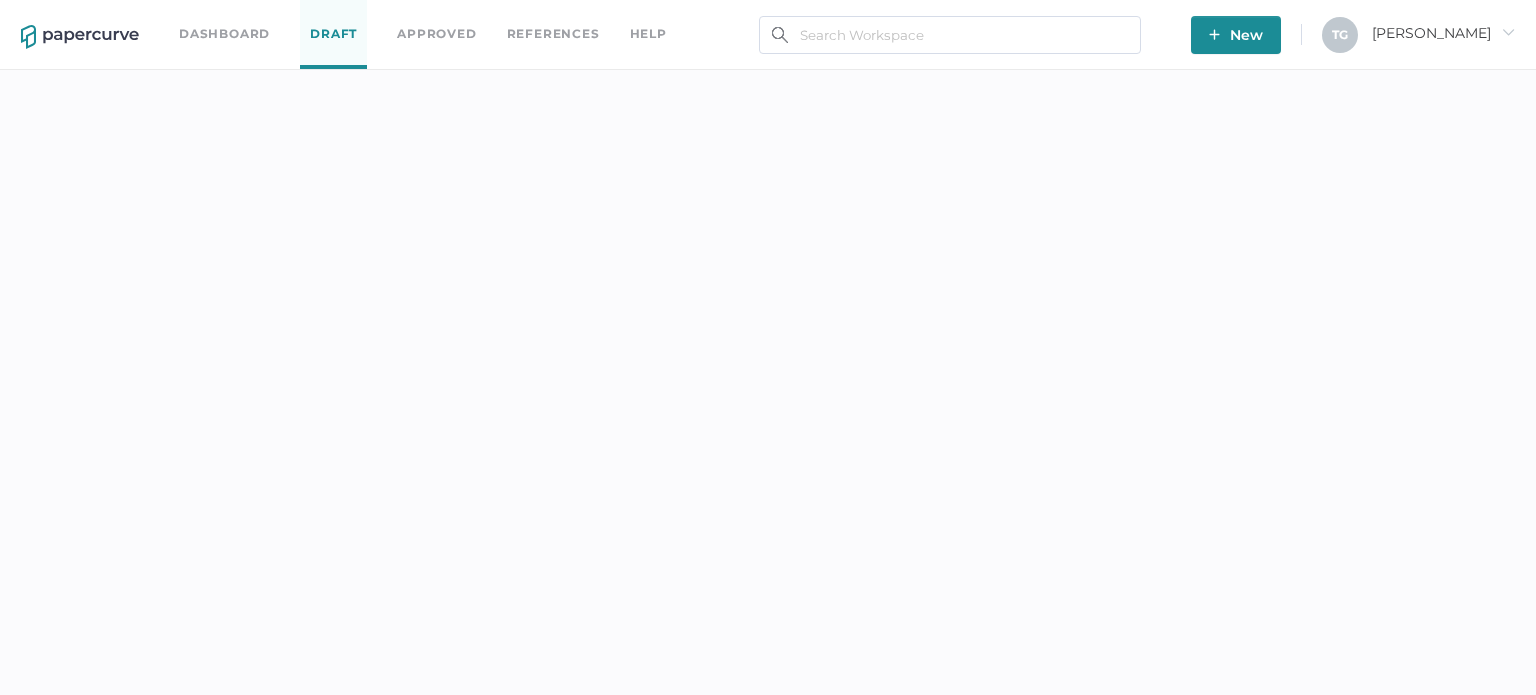 scroll, scrollTop: 0, scrollLeft: 0, axis: both 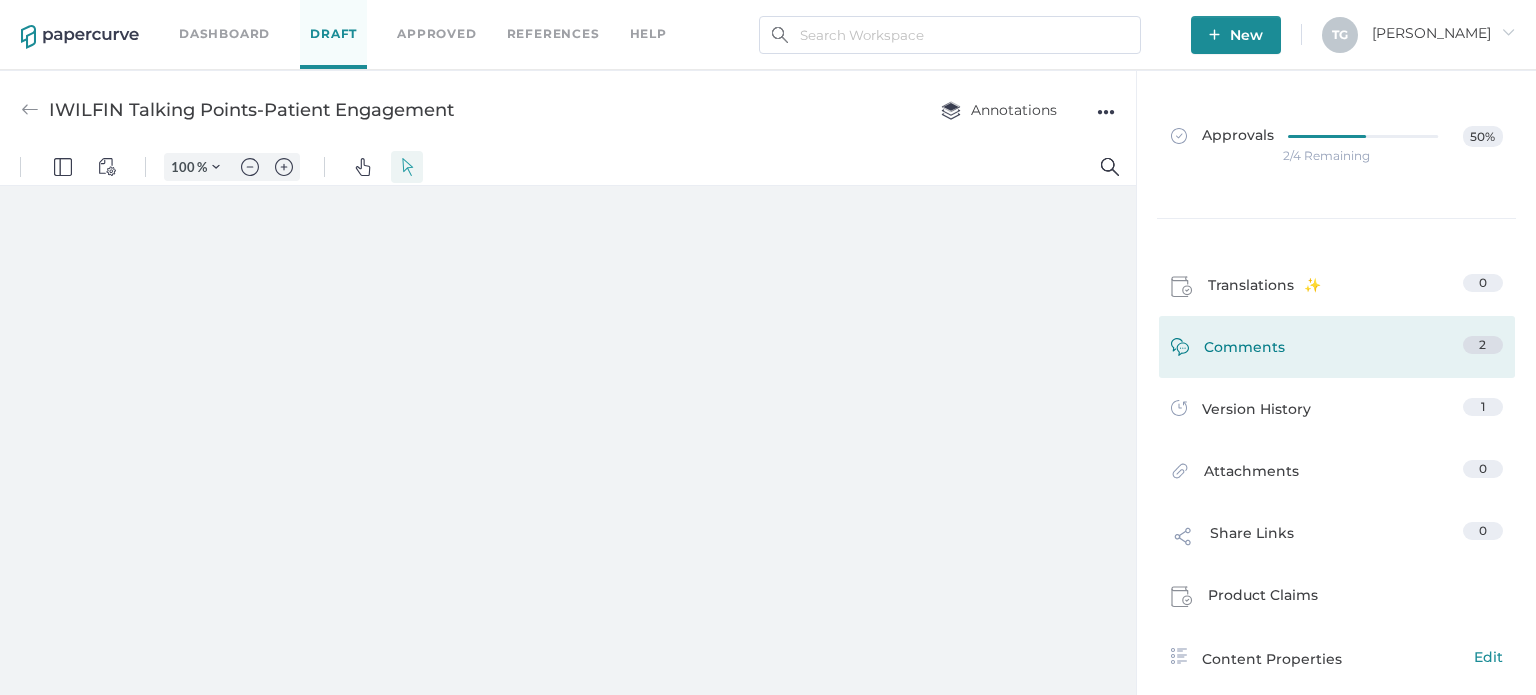 click on "Comments 2" at bounding box center (1337, 351) 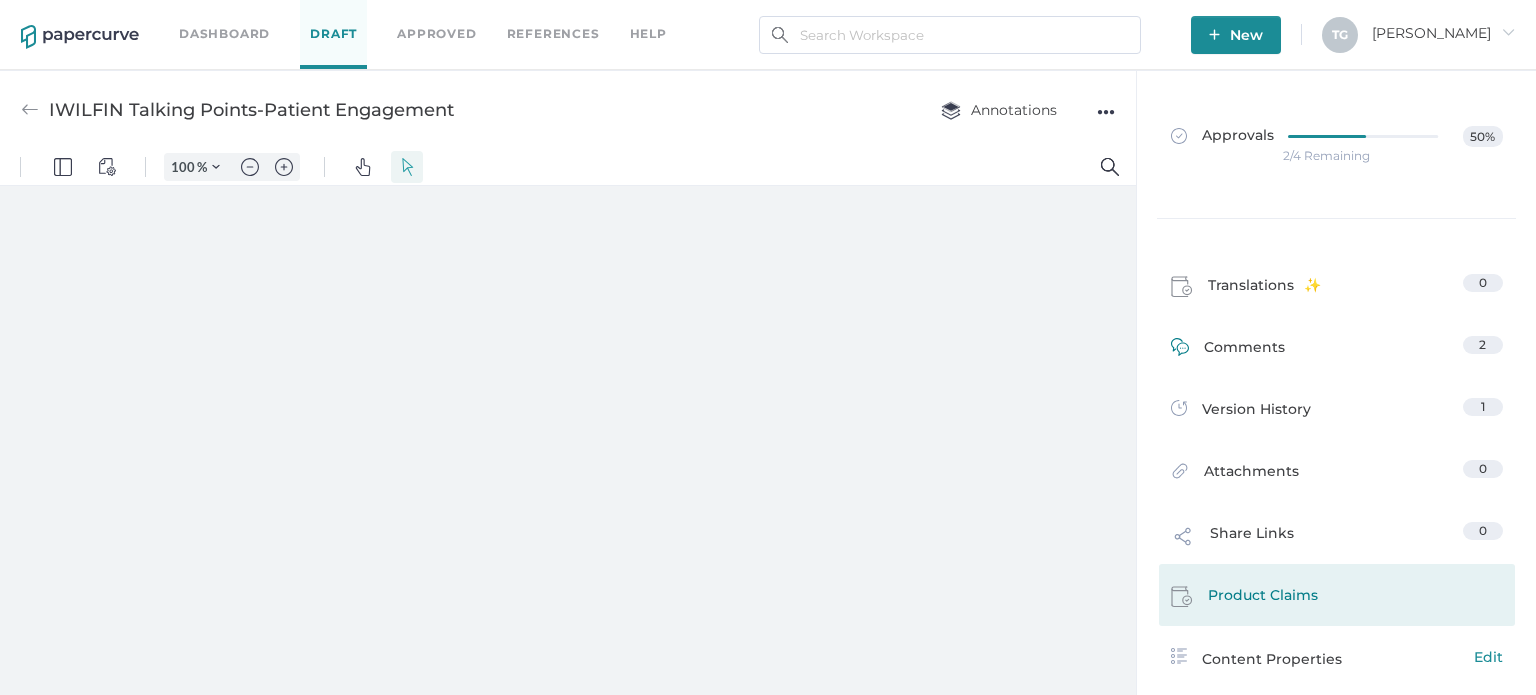 type on "62" 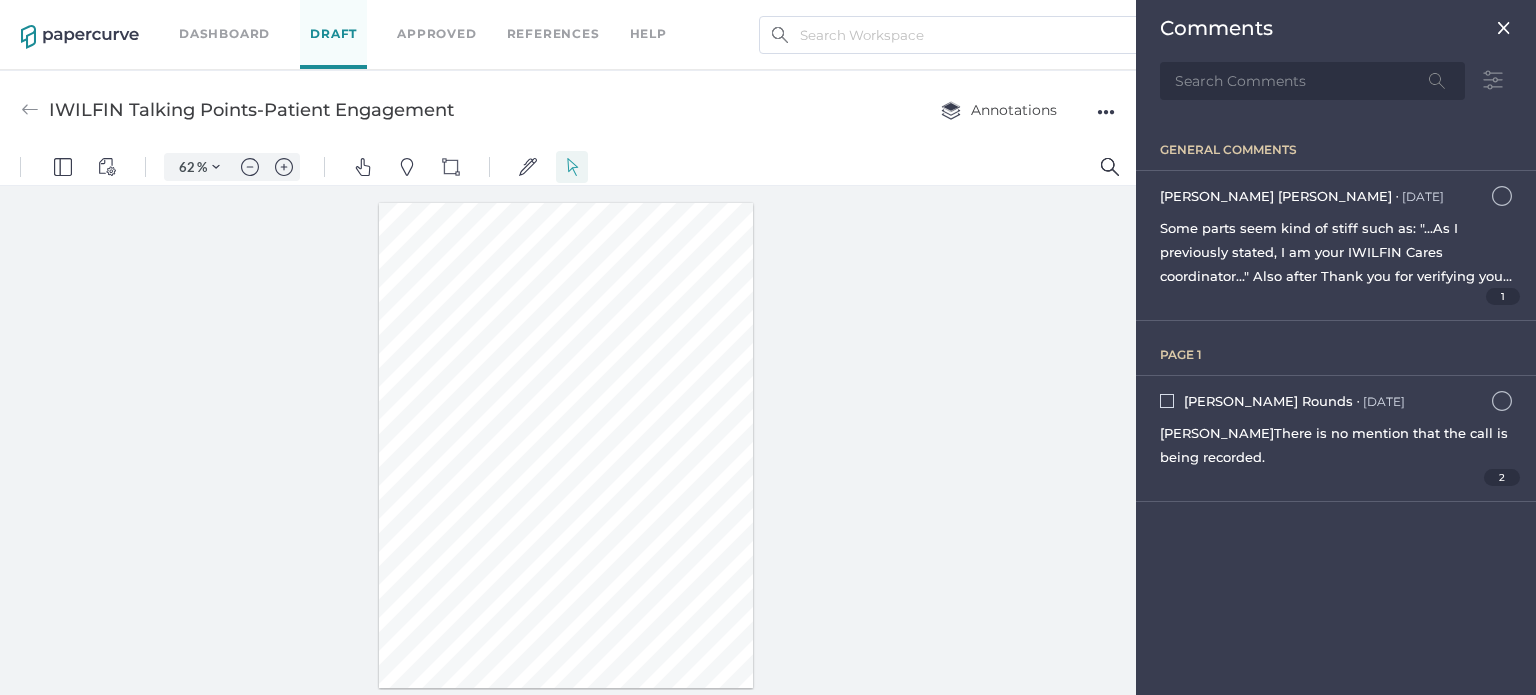scroll, scrollTop: 235, scrollLeft: 0, axis: vertical 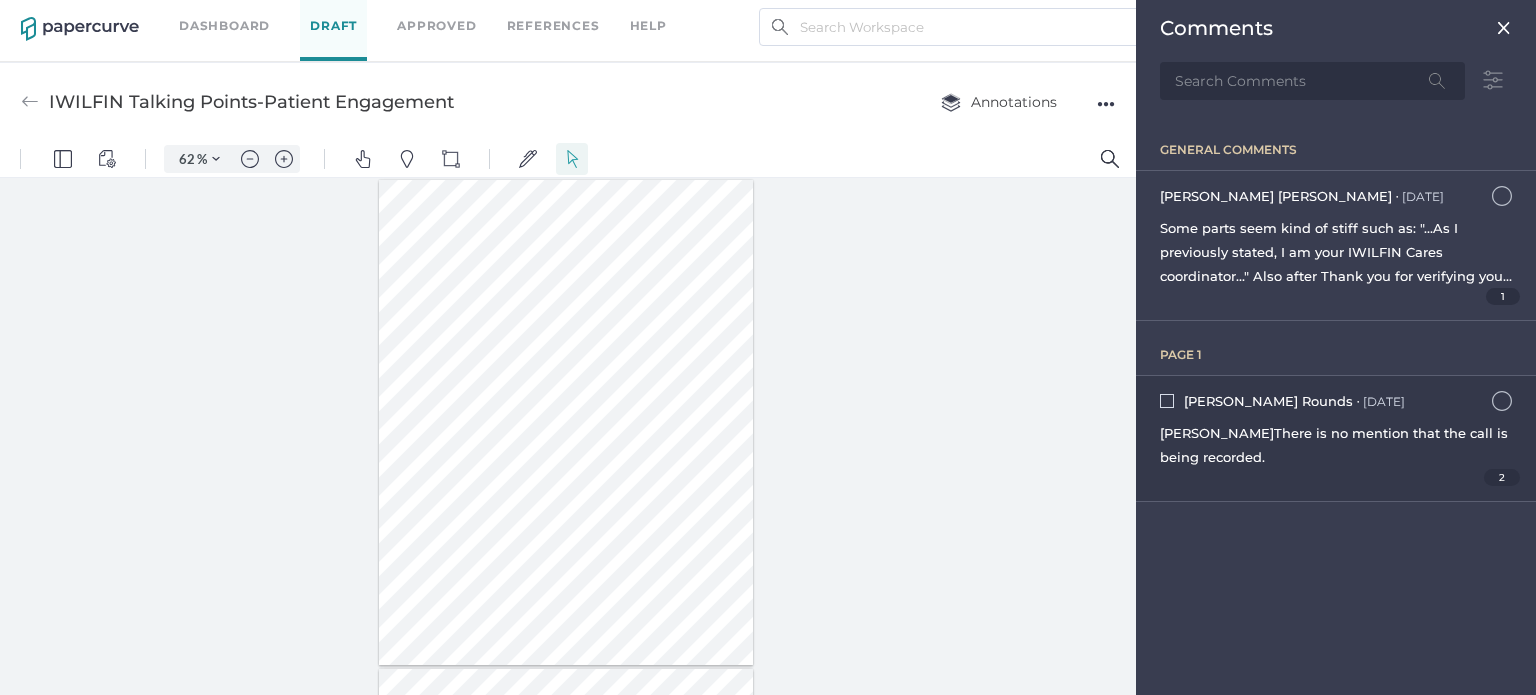click on "[PERSON_NAME]  There is no mention that the call is being recorded." at bounding box center (1336, 445) 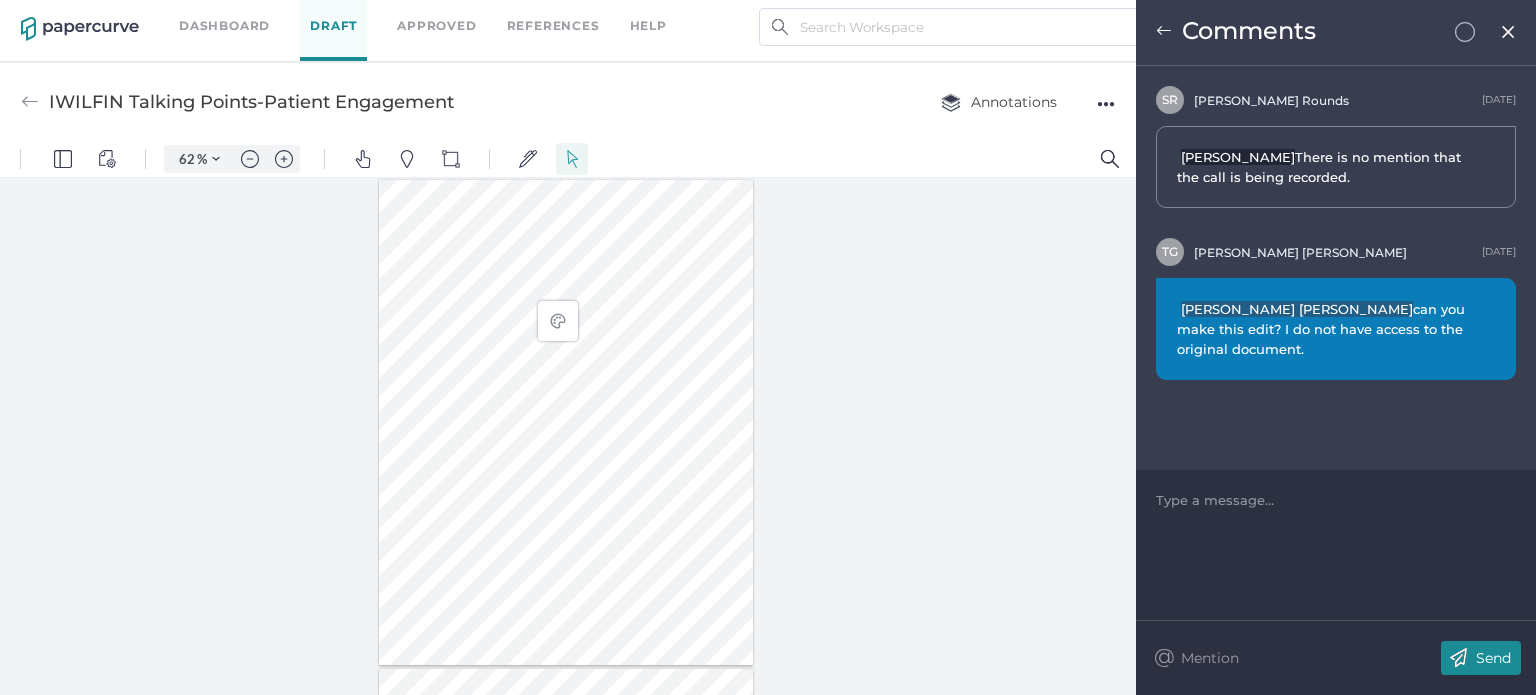 click at bounding box center (1508, 32) 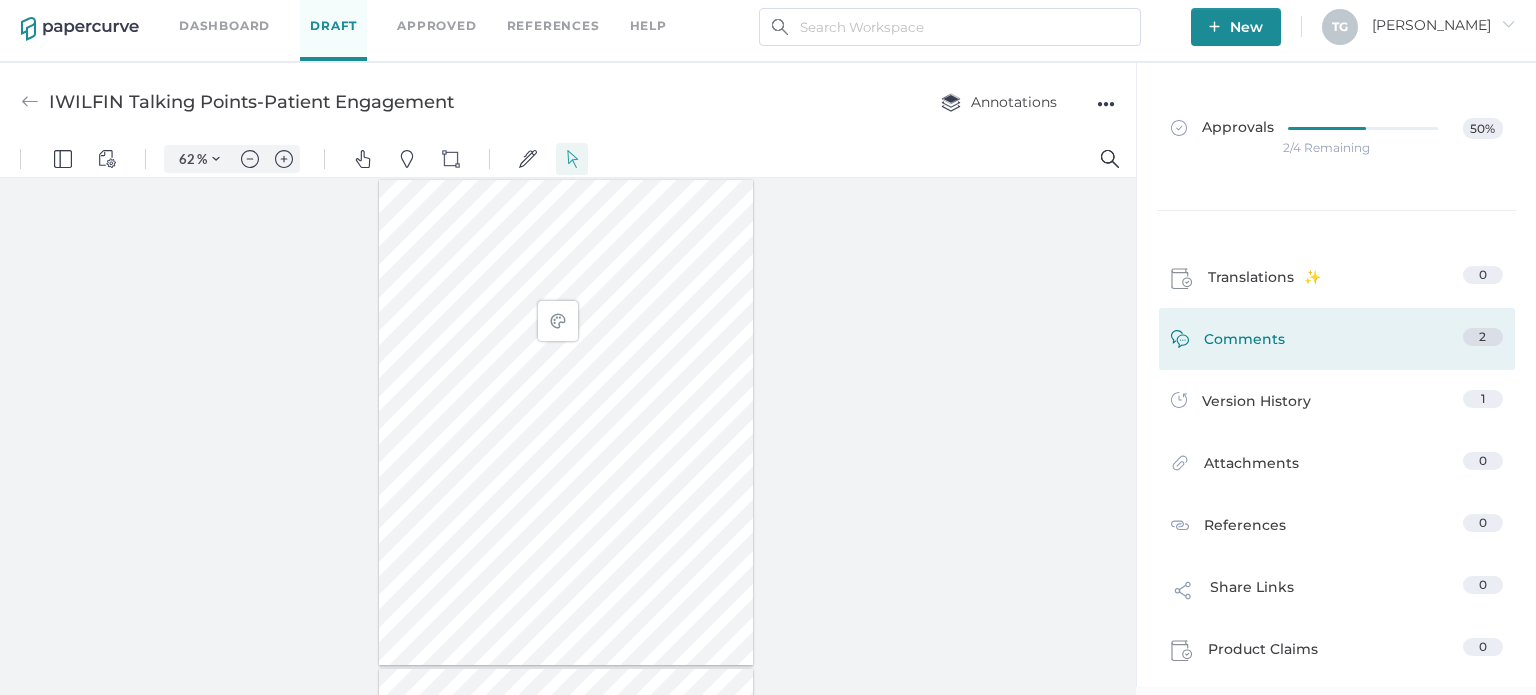 click on "Comments 2" at bounding box center (1337, 343) 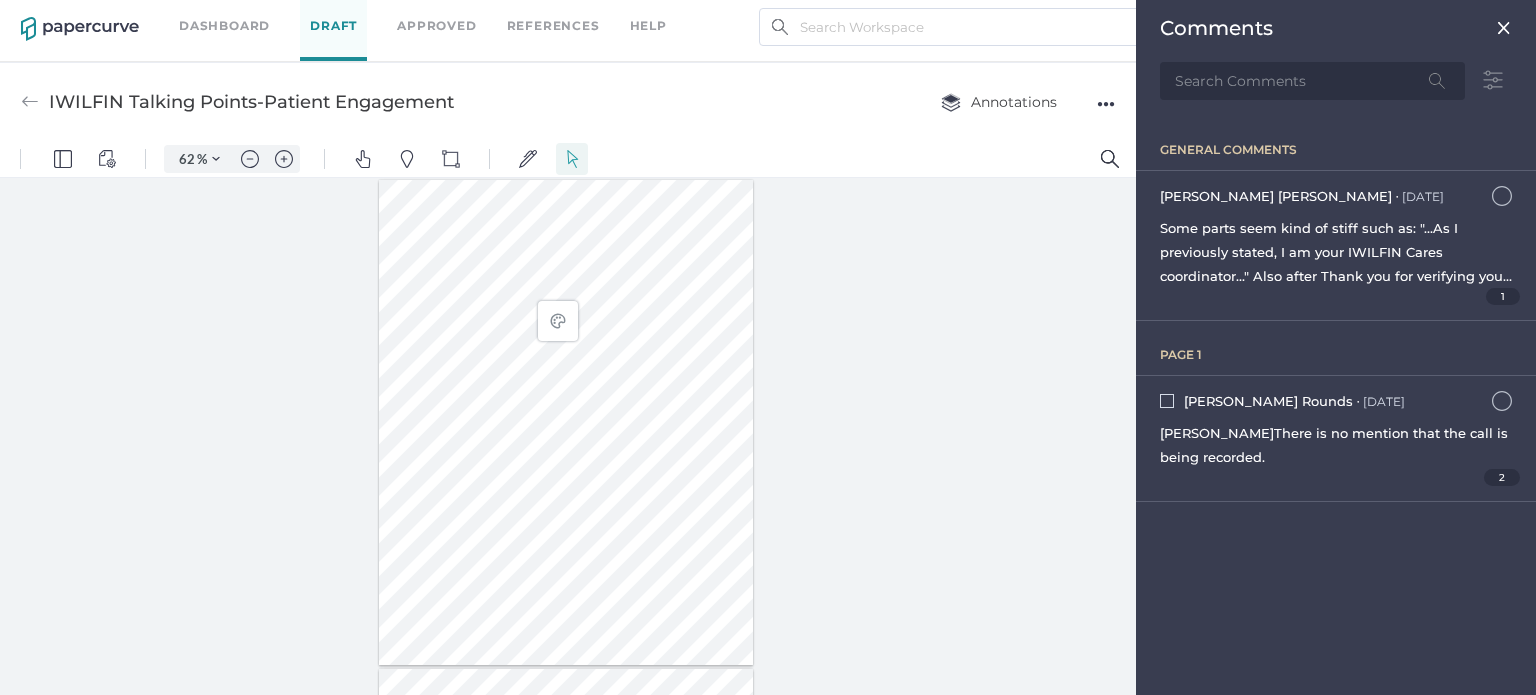 scroll, scrollTop: 245, scrollLeft: 0, axis: vertical 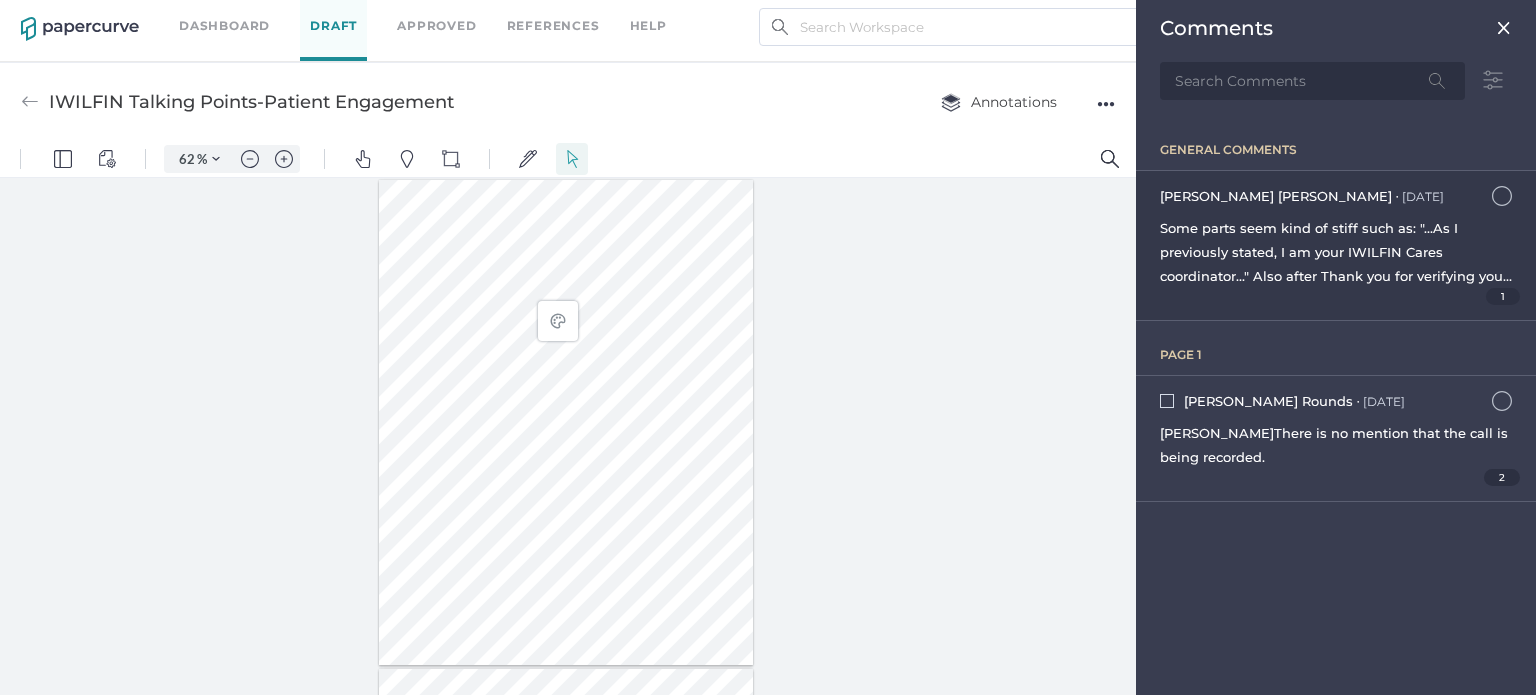 click on "Some parts seem kind of stiff such as: "...As I previously stated, I am your IWILFIN Cares coordinator..." Also after Thank you for verifying your information, it is followed by three bullets that are different scenarios- is there a clearer way to show that these are different options and to select only one (Denied, approved, etc.)?" at bounding box center (1336, 300) 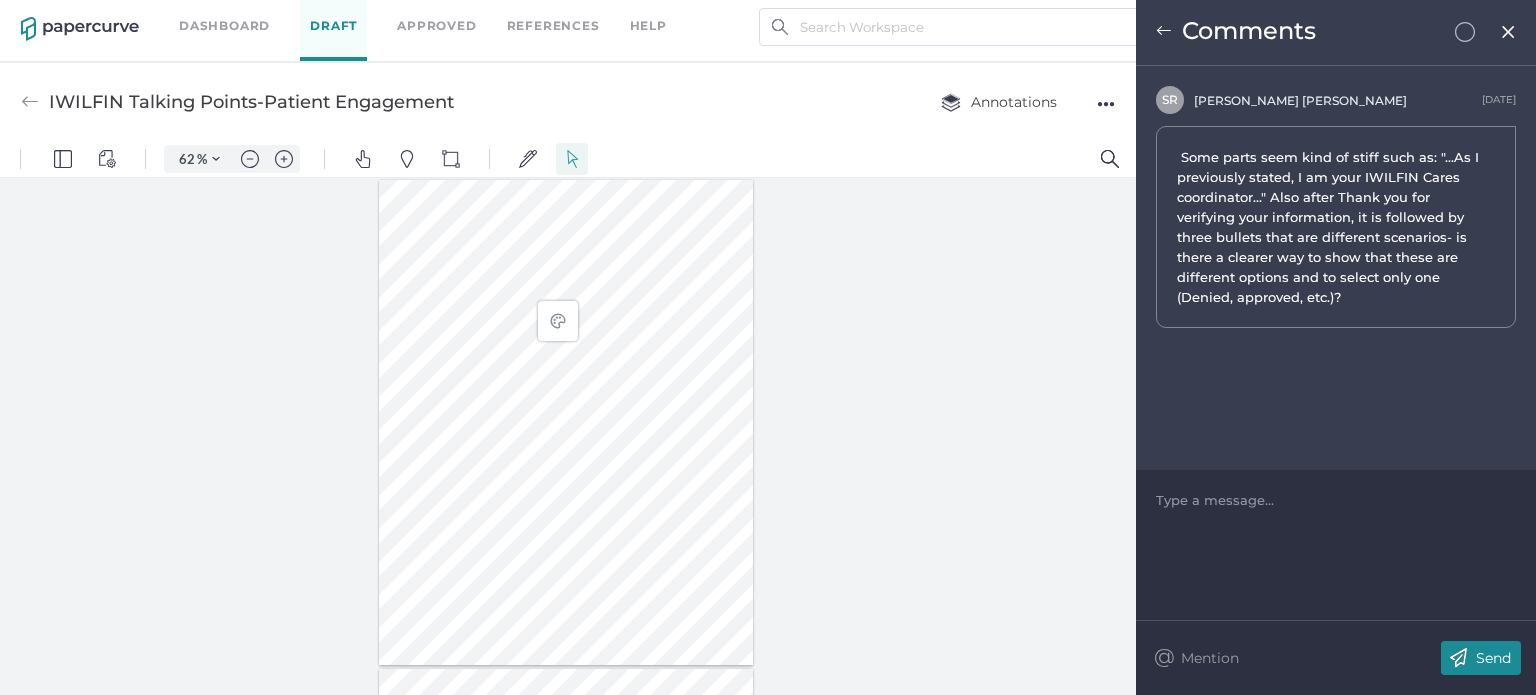 click at bounding box center (1508, 32) 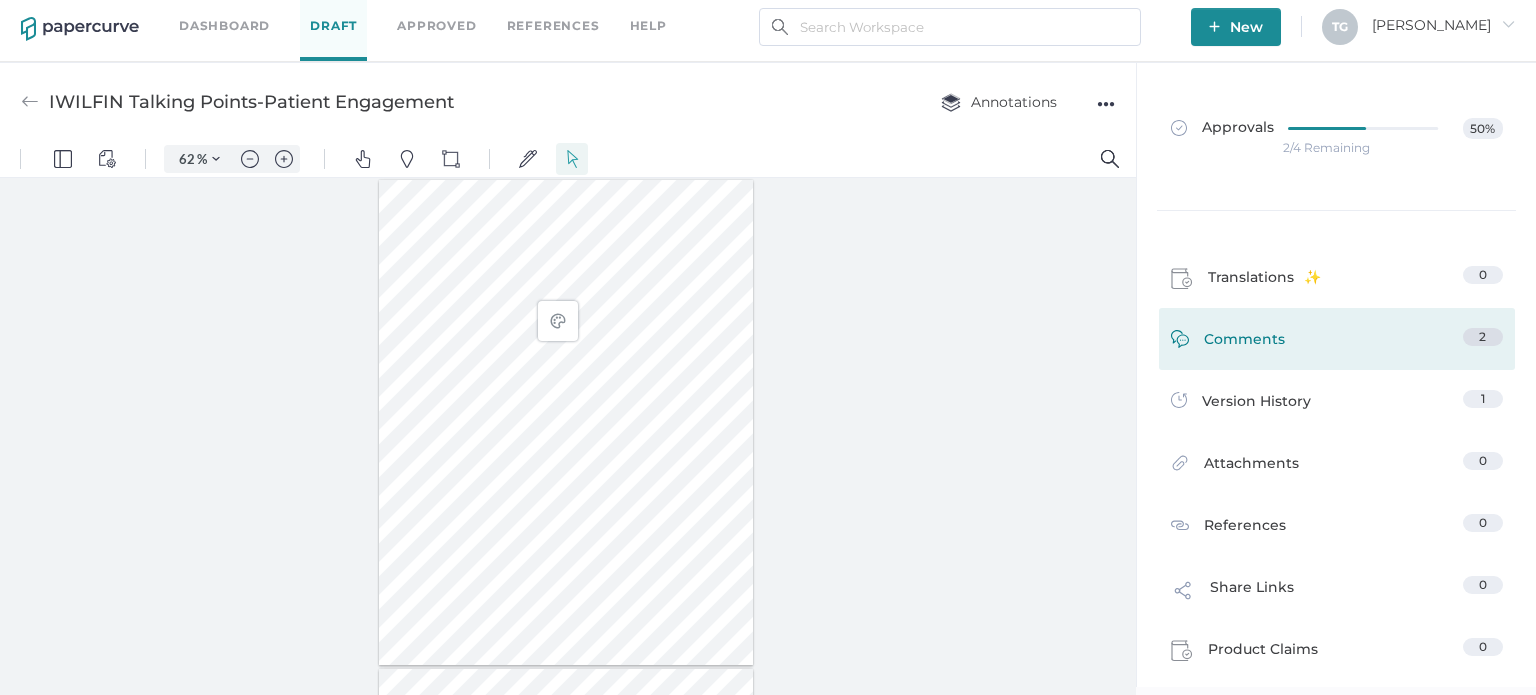 click on "Comments 2" at bounding box center [1337, 343] 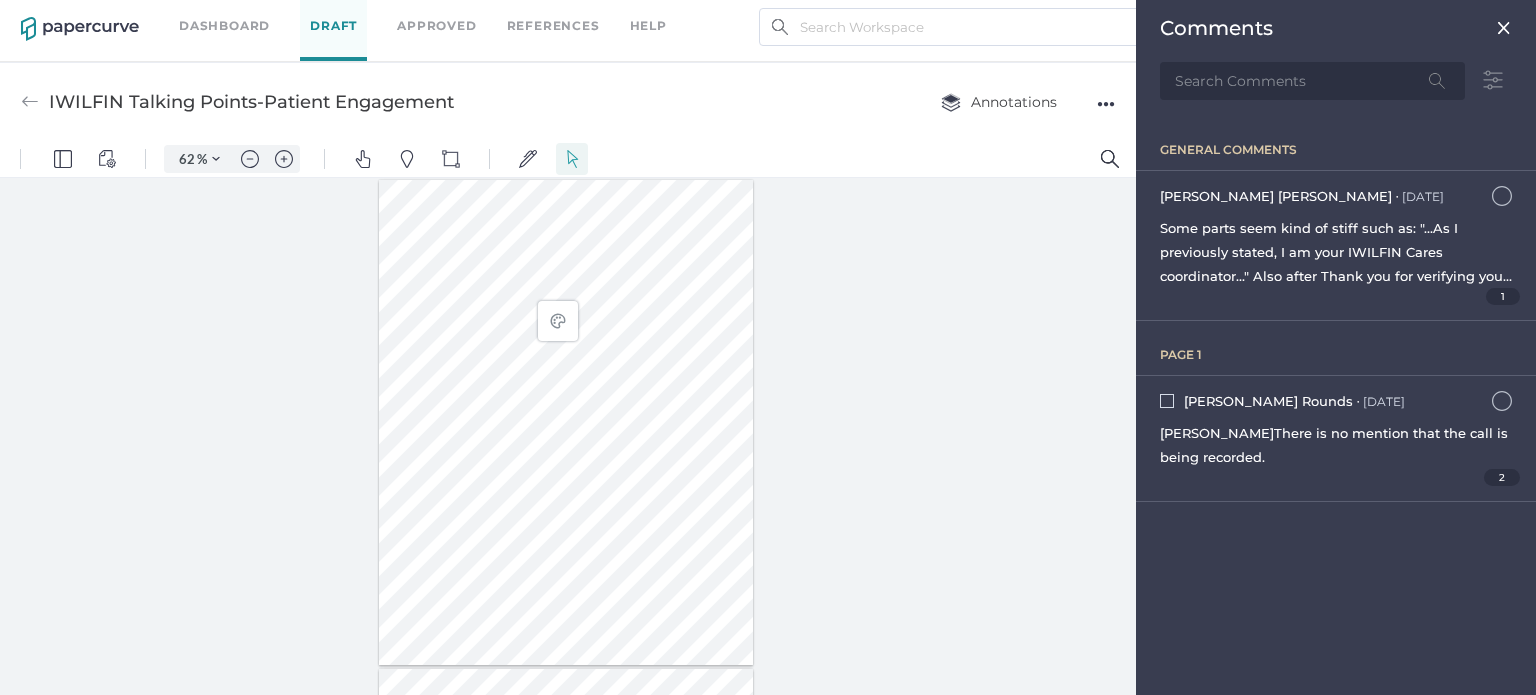 scroll, scrollTop: 245, scrollLeft: 0, axis: vertical 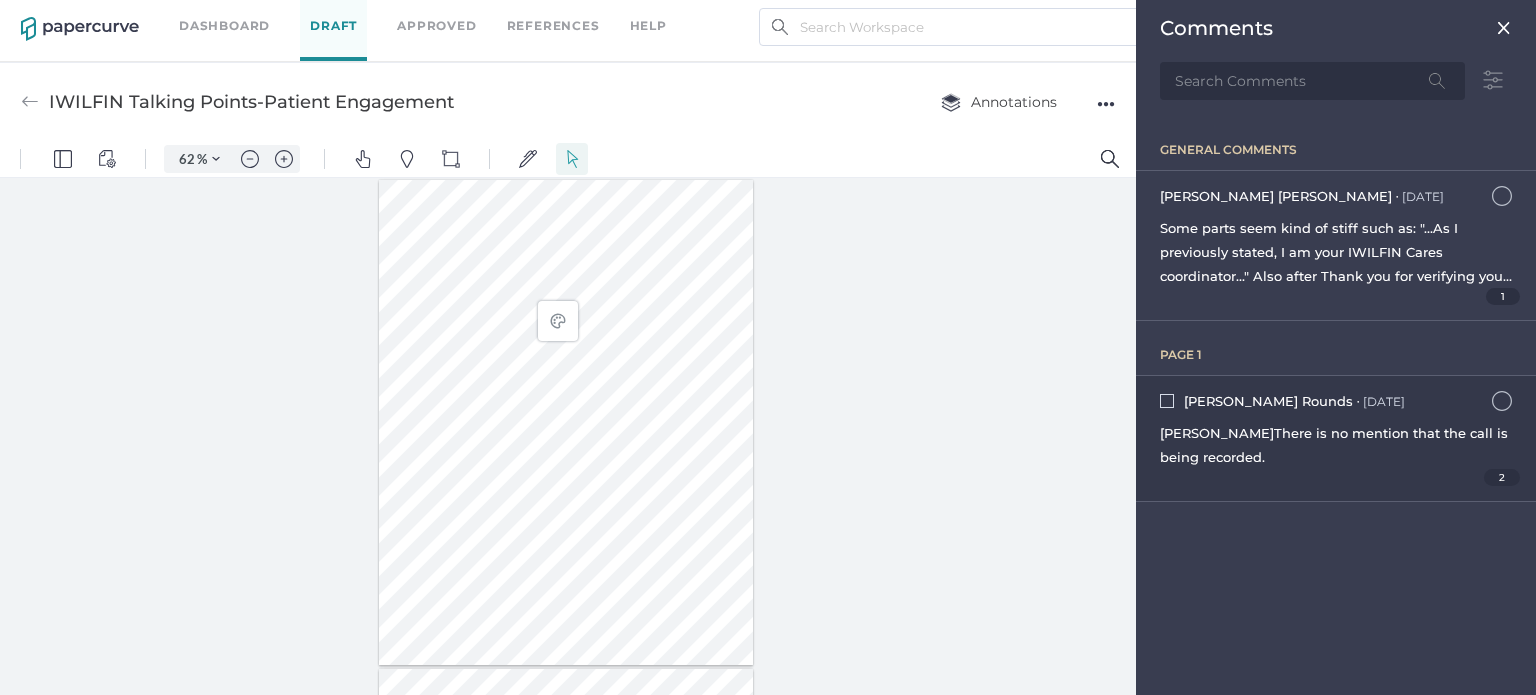 click on "[PERSON_NAME]  There is no mention that the call is being recorded." at bounding box center [1336, 445] 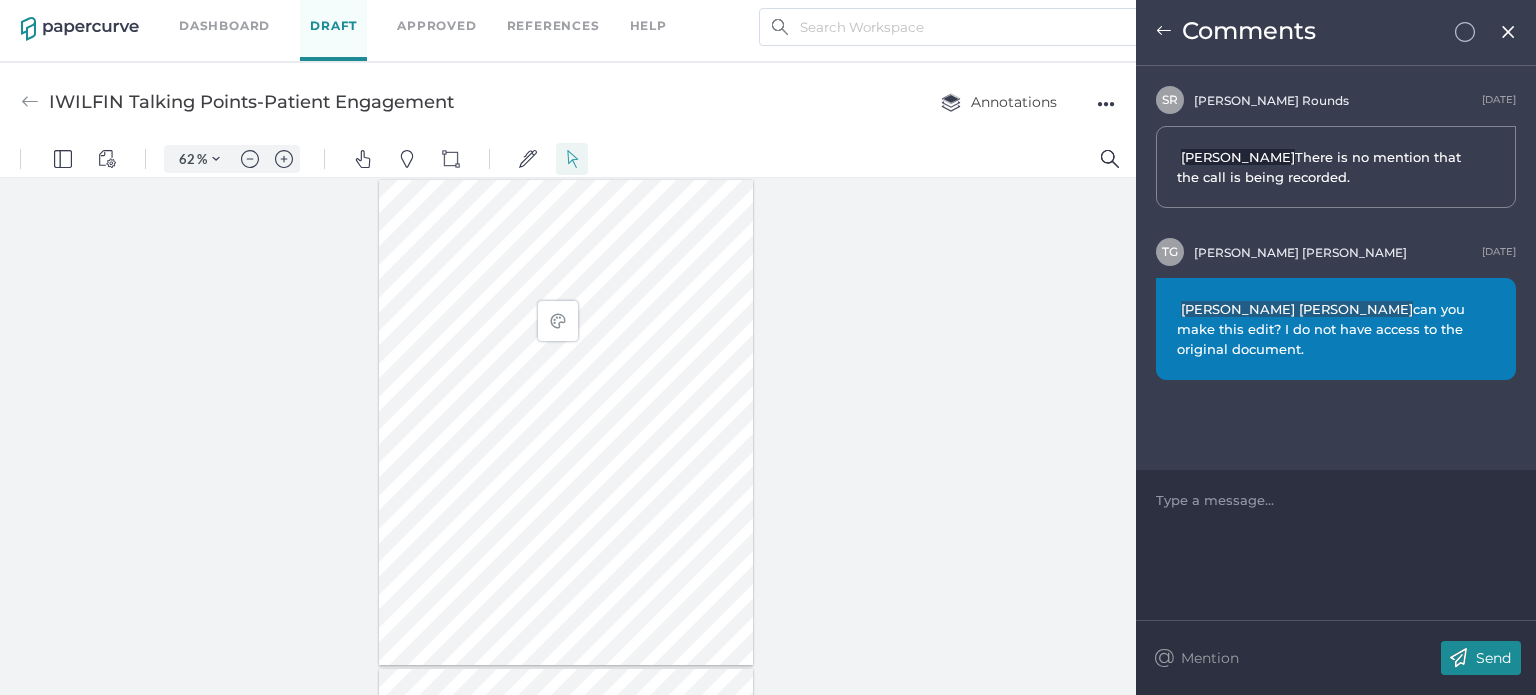 click on "Comments" at bounding box center (1336, 33) 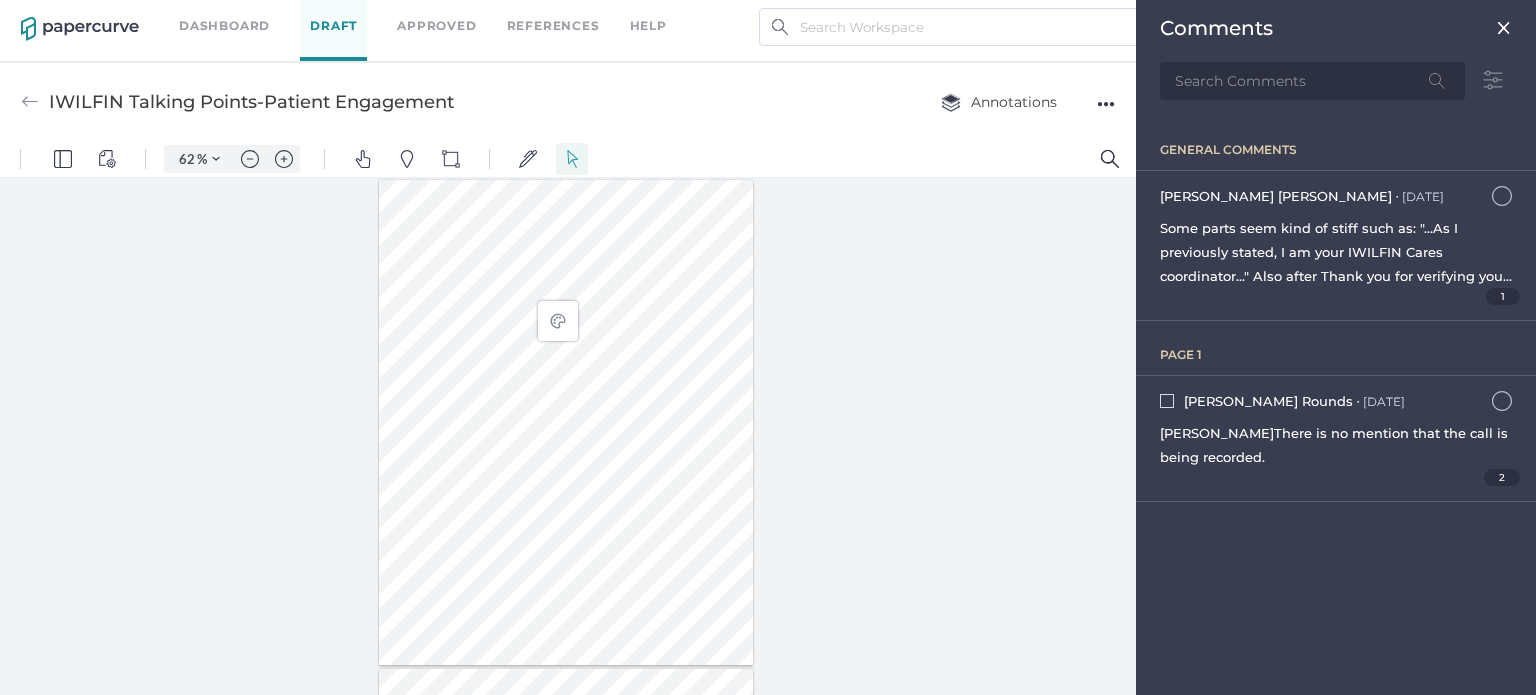 click at bounding box center (1504, 28) 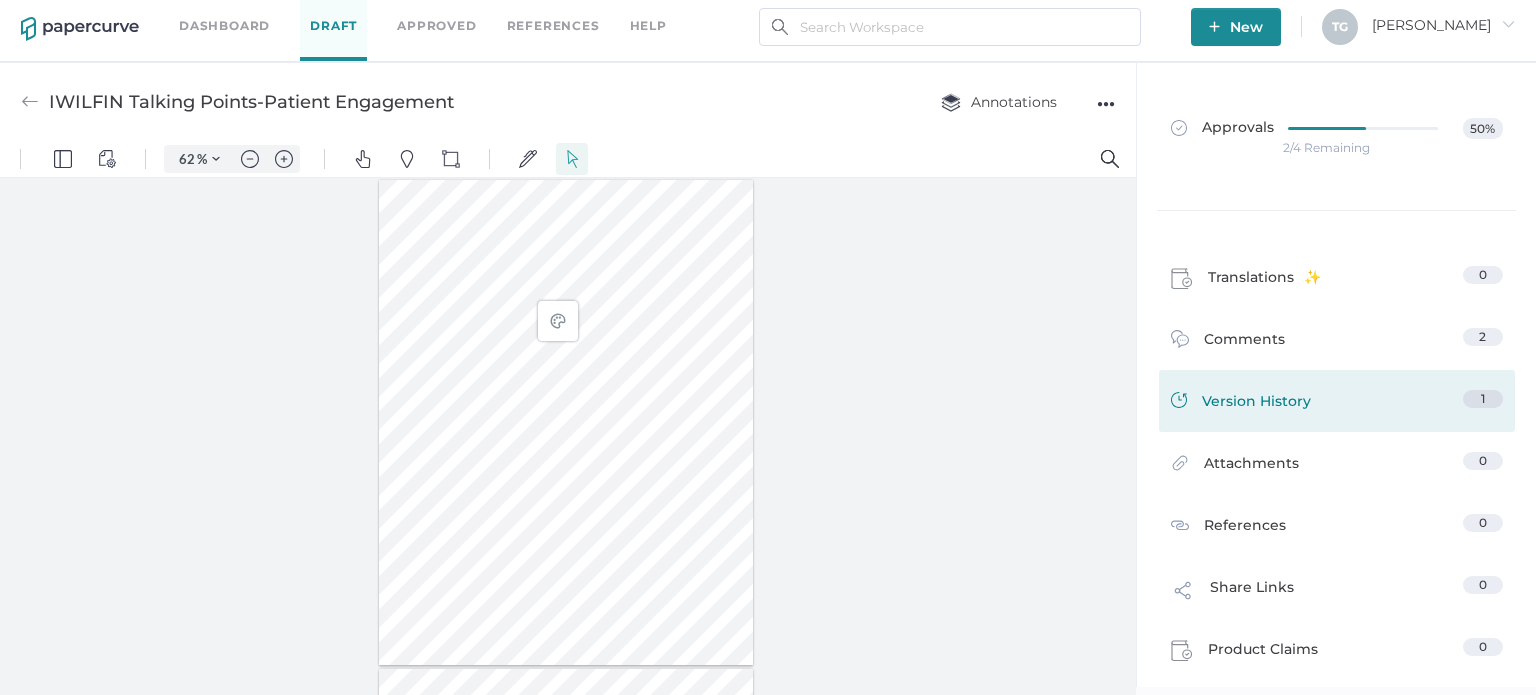 click on "Version History" at bounding box center [1256, 404] 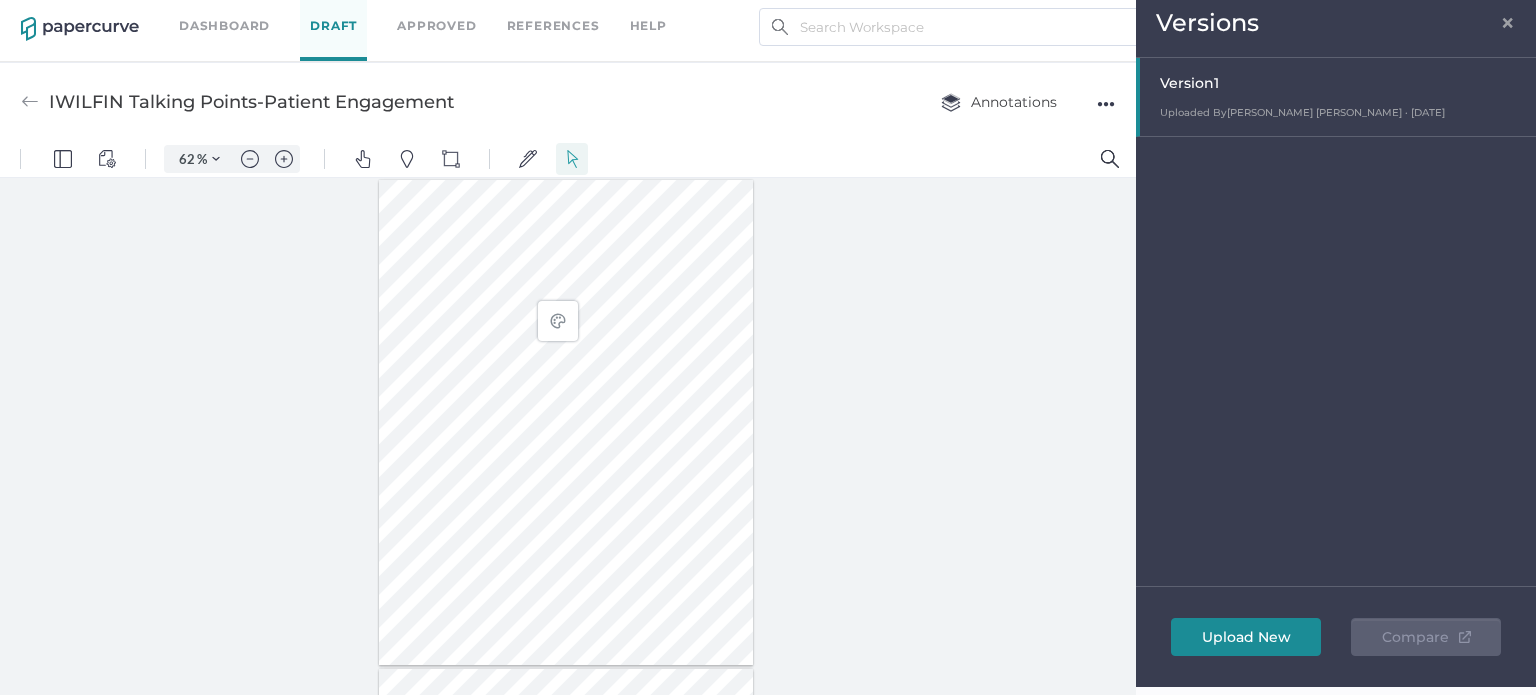 click on "×" at bounding box center (1508, 20) 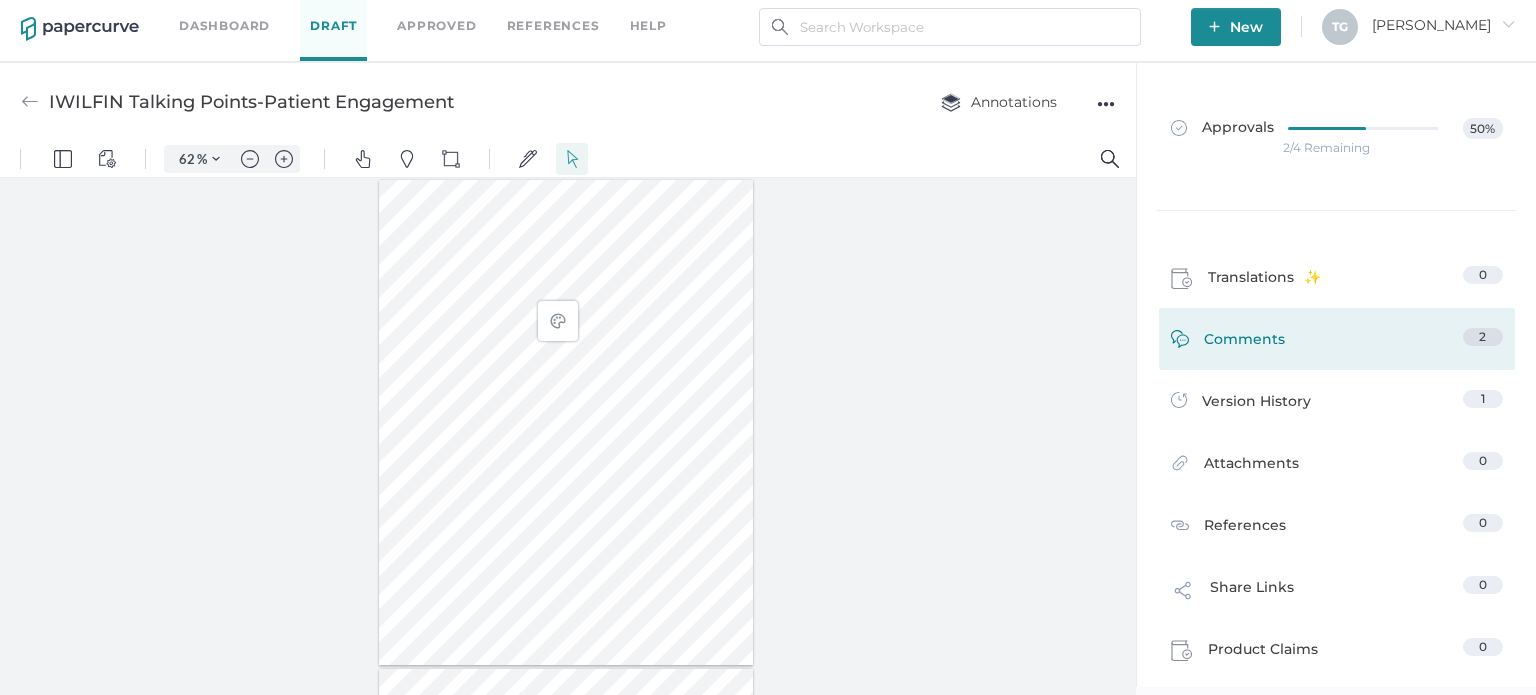 click on "Comments 2" at bounding box center [1337, 343] 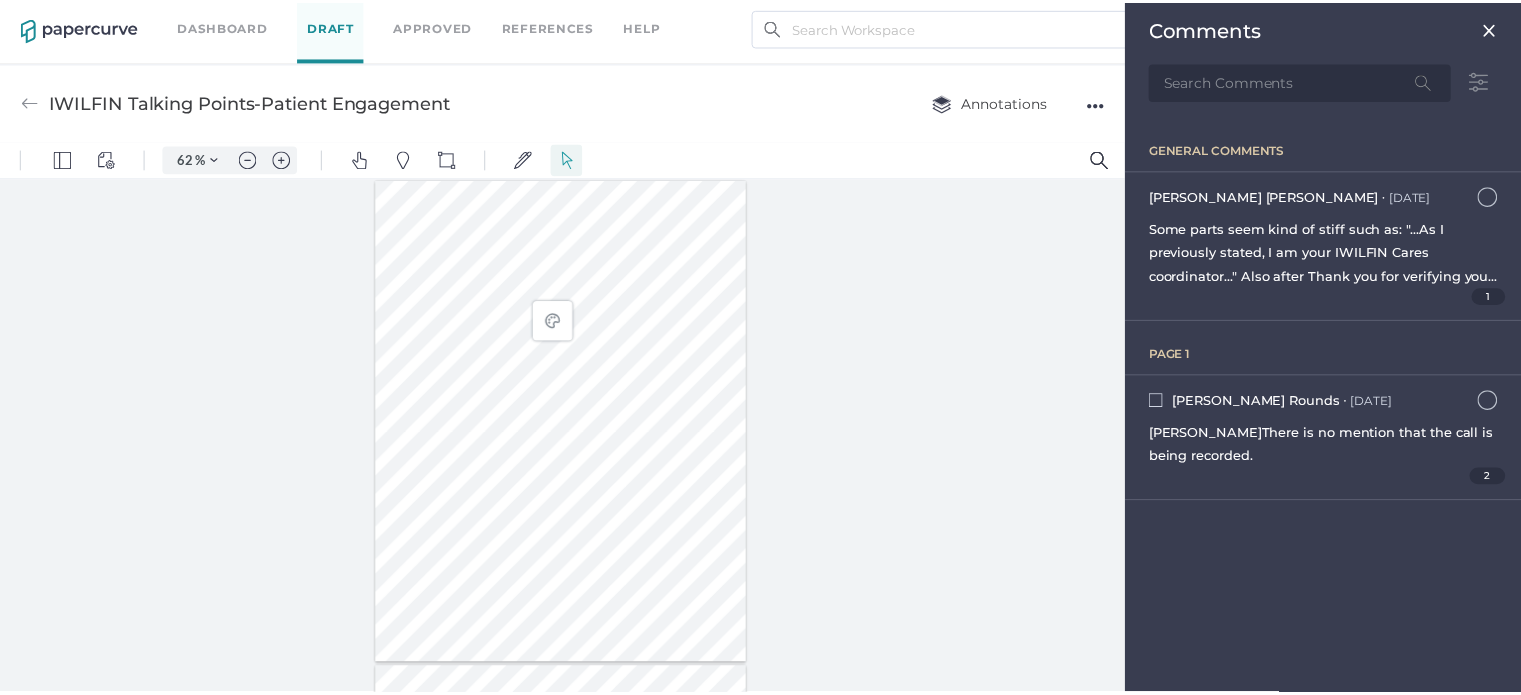 scroll, scrollTop: 245, scrollLeft: 0, axis: vertical 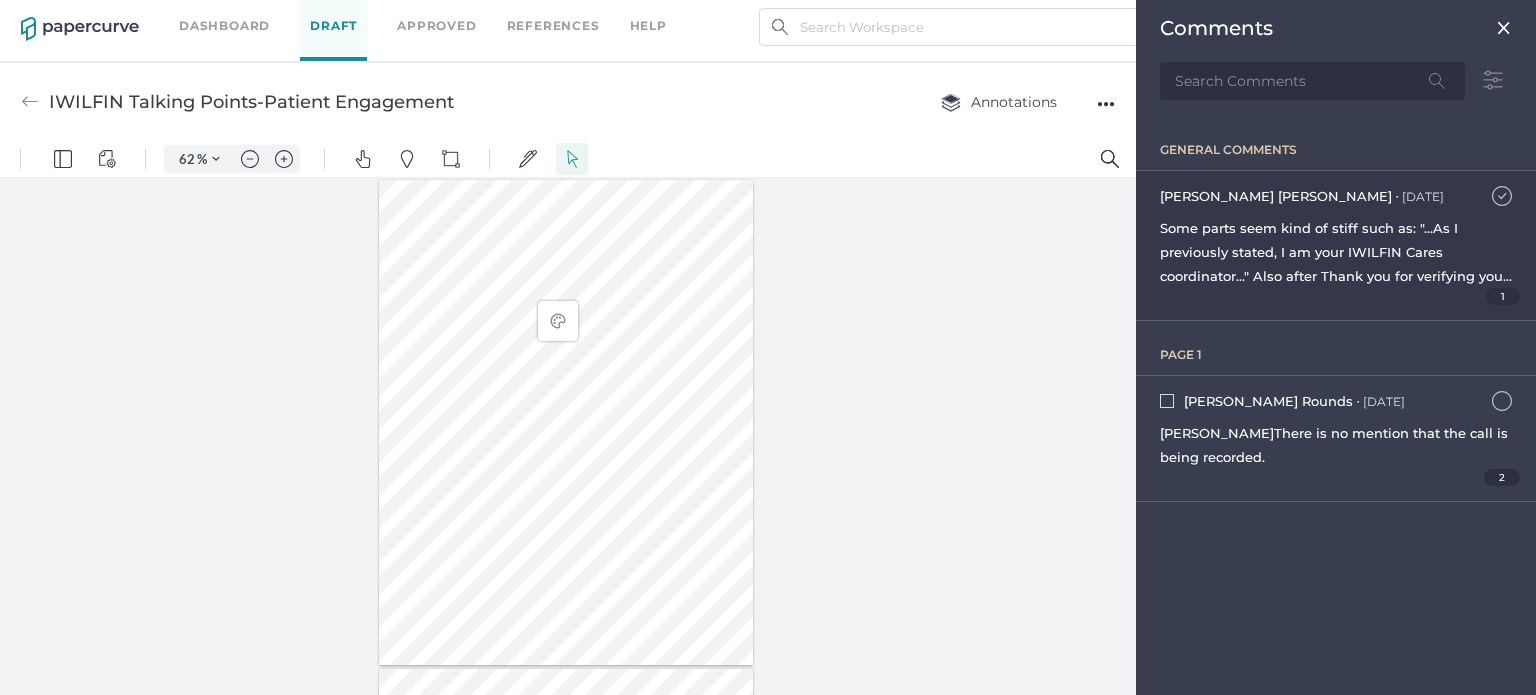 click at bounding box center [1502, 196] 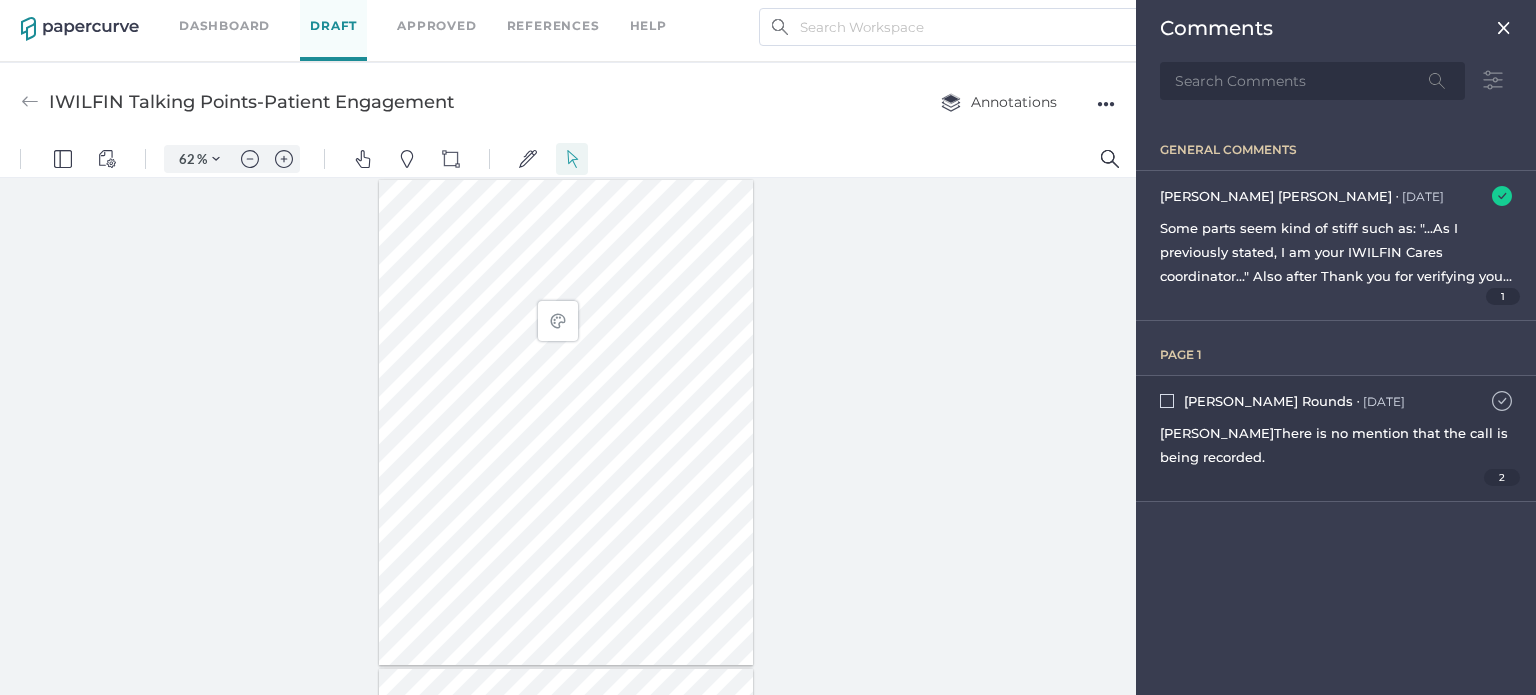 click at bounding box center [1502, 401] 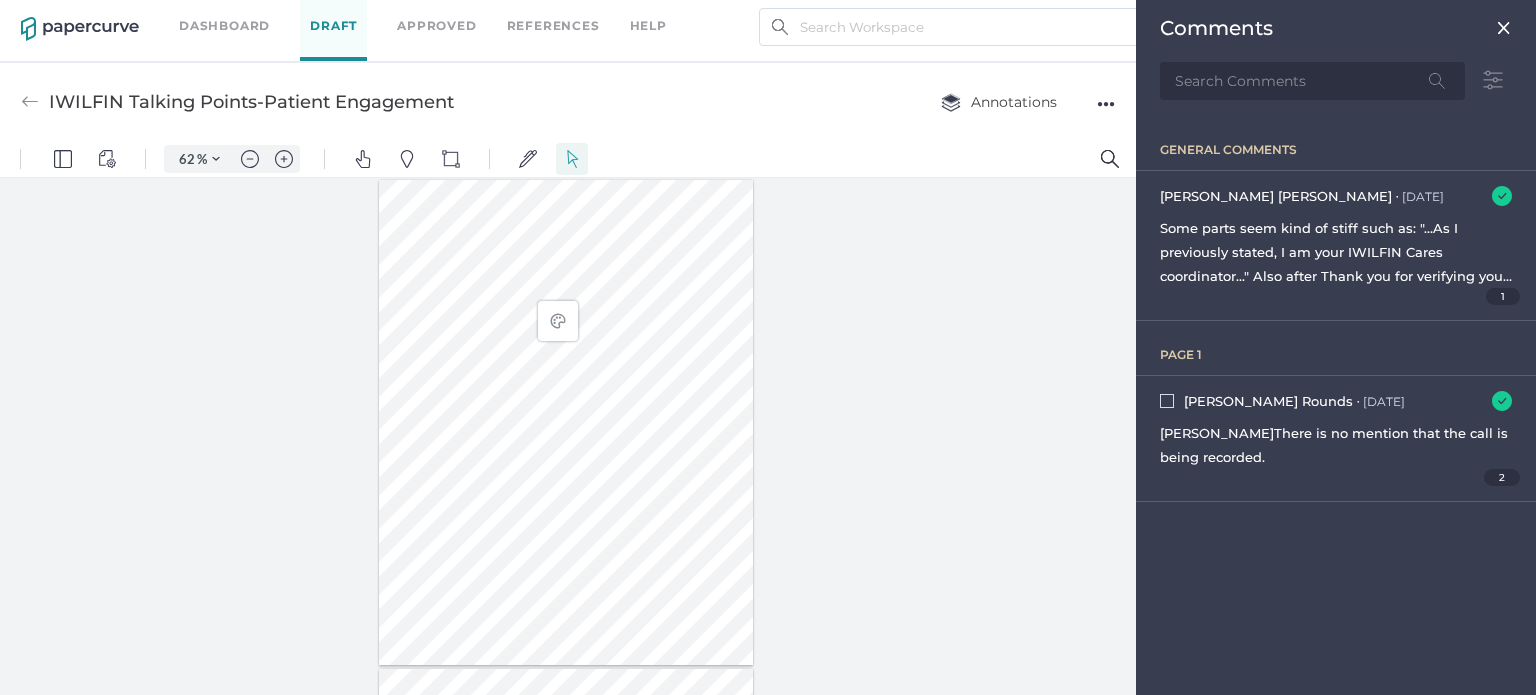 click at bounding box center [1504, 28] 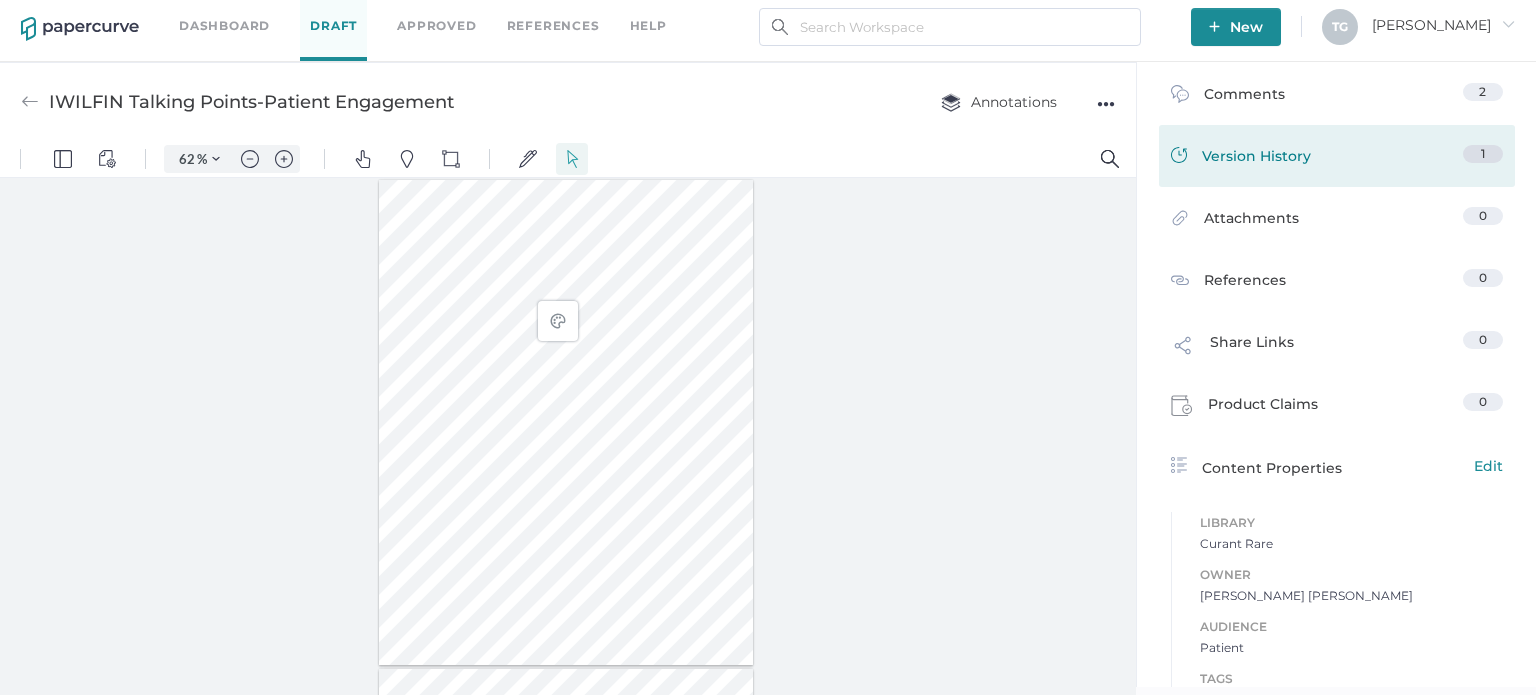 click on "Version History" at bounding box center [1256, 159] 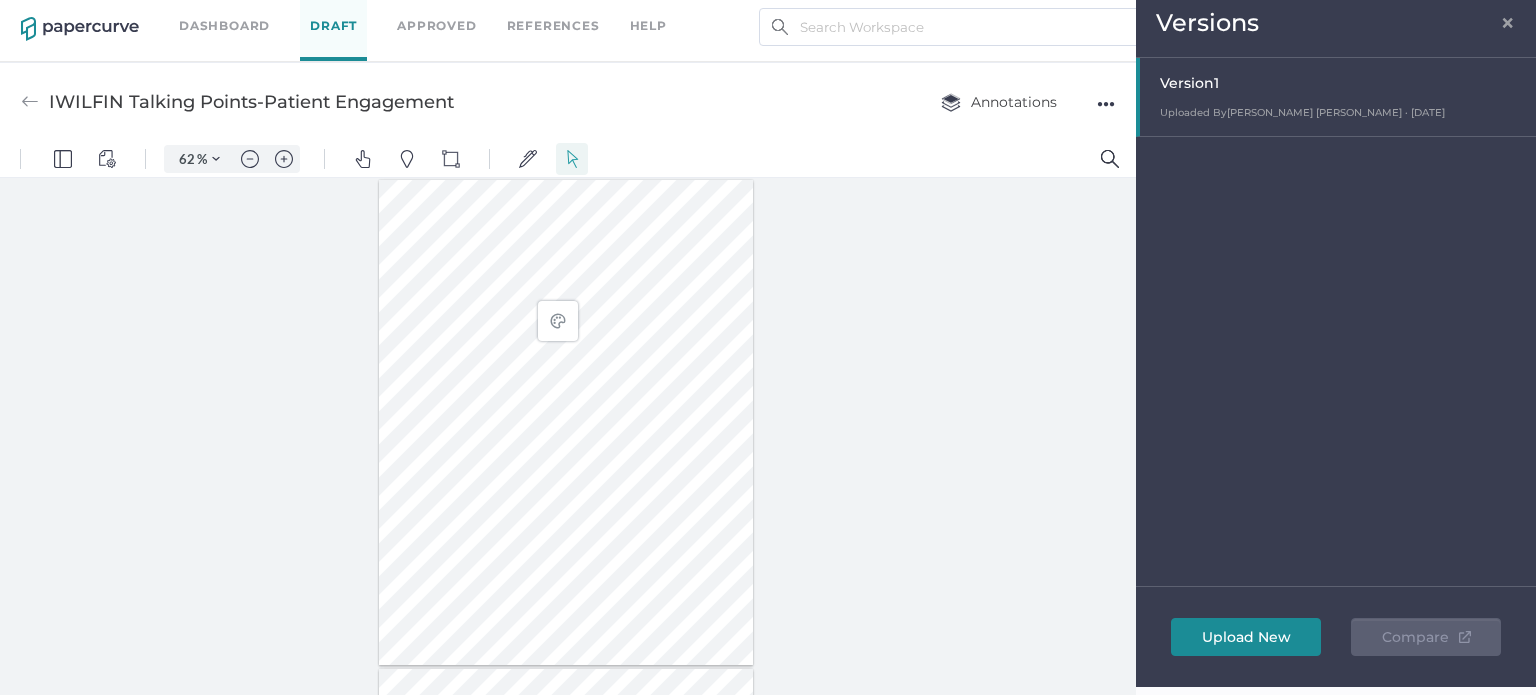 click on "Upload New" at bounding box center [1246, 637] 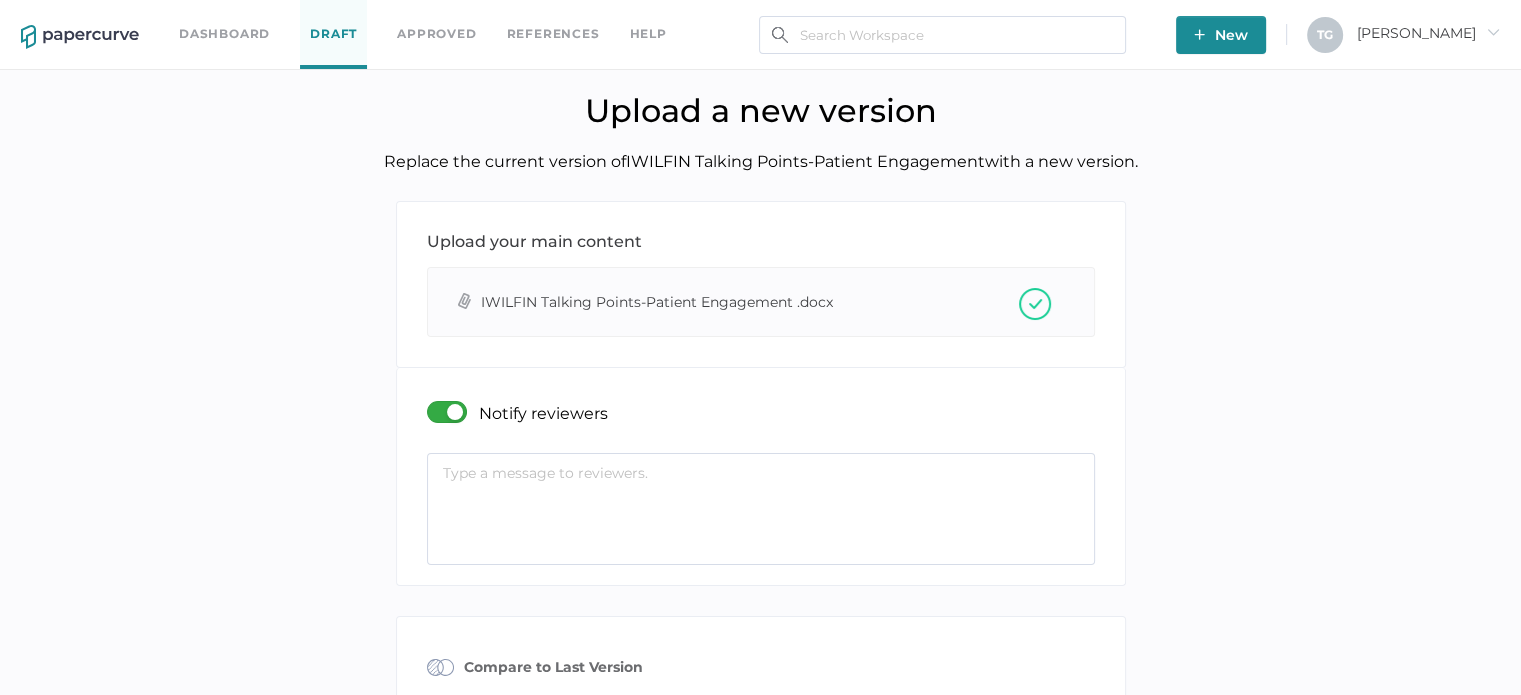 click at bounding box center (761, 509) 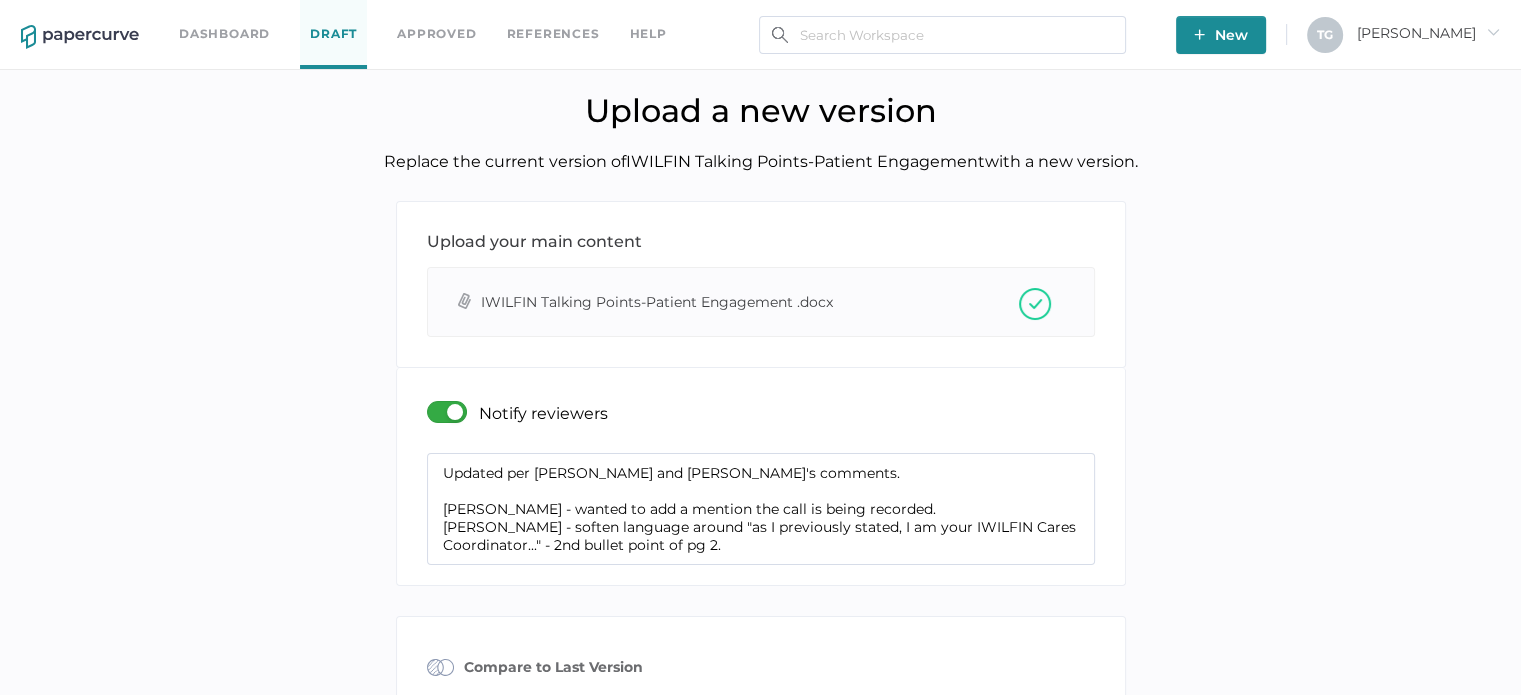 scroll, scrollTop: 7, scrollLeft: 0, axis: vertical 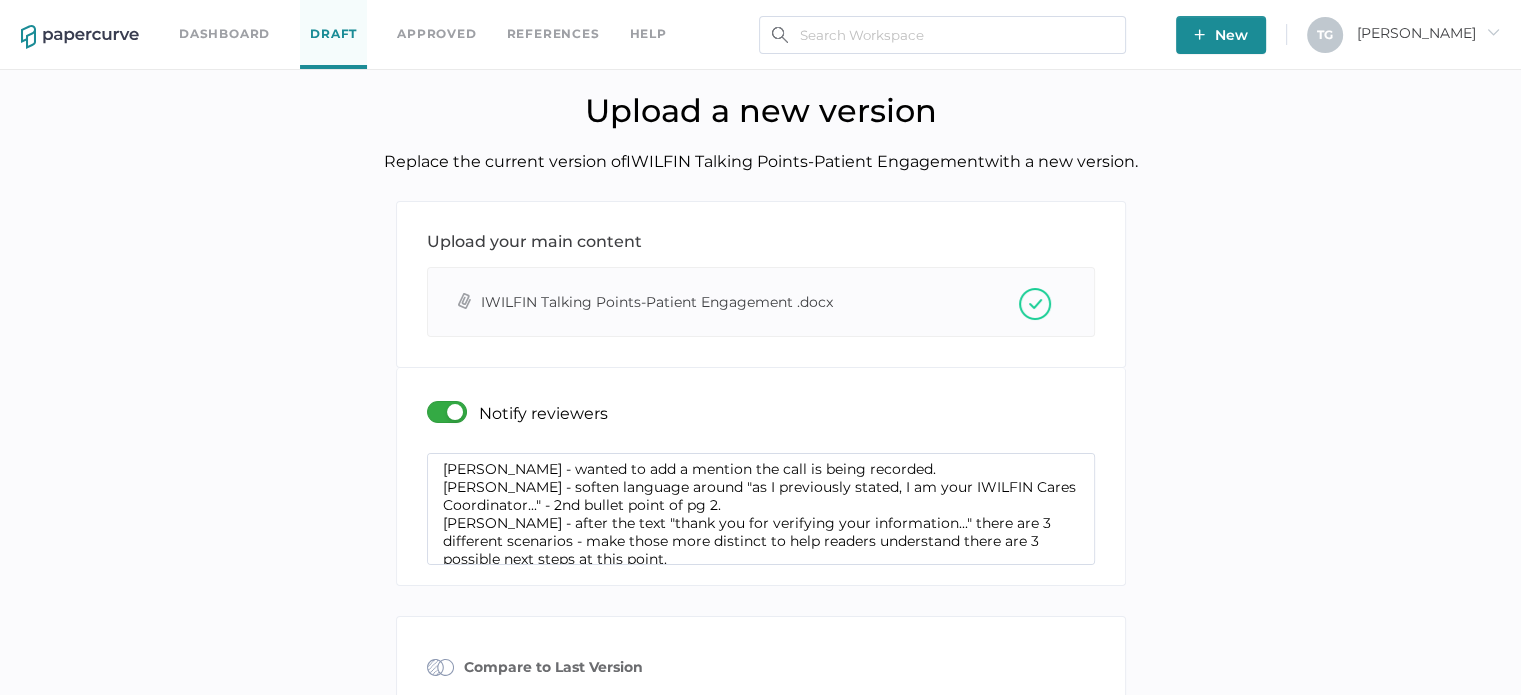 click on "Updated per [PERSON_NAME] and [PERSON_NAME]'s comments.
[PERSON_NAME] - wanted to add a mention the call is being recorded.
[PERSON_NAME] - soften language around "as I previously stated, I am your IWILFIN Cares Coordinator..." - 2nd bullet point of pg 2.
[PERSON_NAME] - after the text "thank you for verifying your information..." there are 3 different scenarios - make those more distinct to help readers understand there are 3 possible next steps at this point." at bounding box center [761, 509] 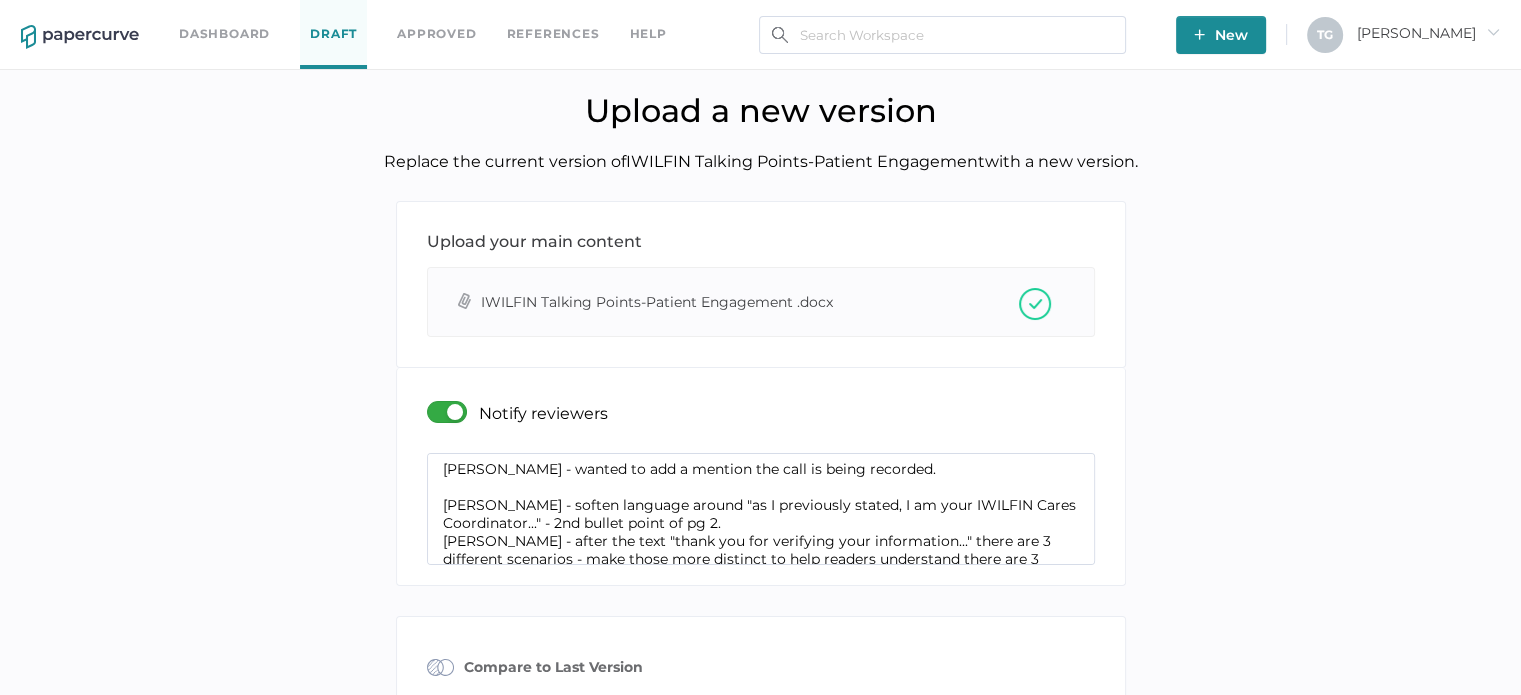 click on "Updated per [PERSON_NAME] and [PERSON_NAME]'s comments.
[PERSON_NAME] - wanted to add a mention the call is being recorded.
[PERSON_NAME] - soften language around "as I previously stated, I am your IWILFIN Cares Coordinator..." - 2nd bullet point of pg 2.
[PERSON_NAME] - after the text "thank you for verifying your information..." there are 3 different scenarios - make those more distinct to help readers understand there are 3 possible next steps at this point." at bounding box center [761, 509] 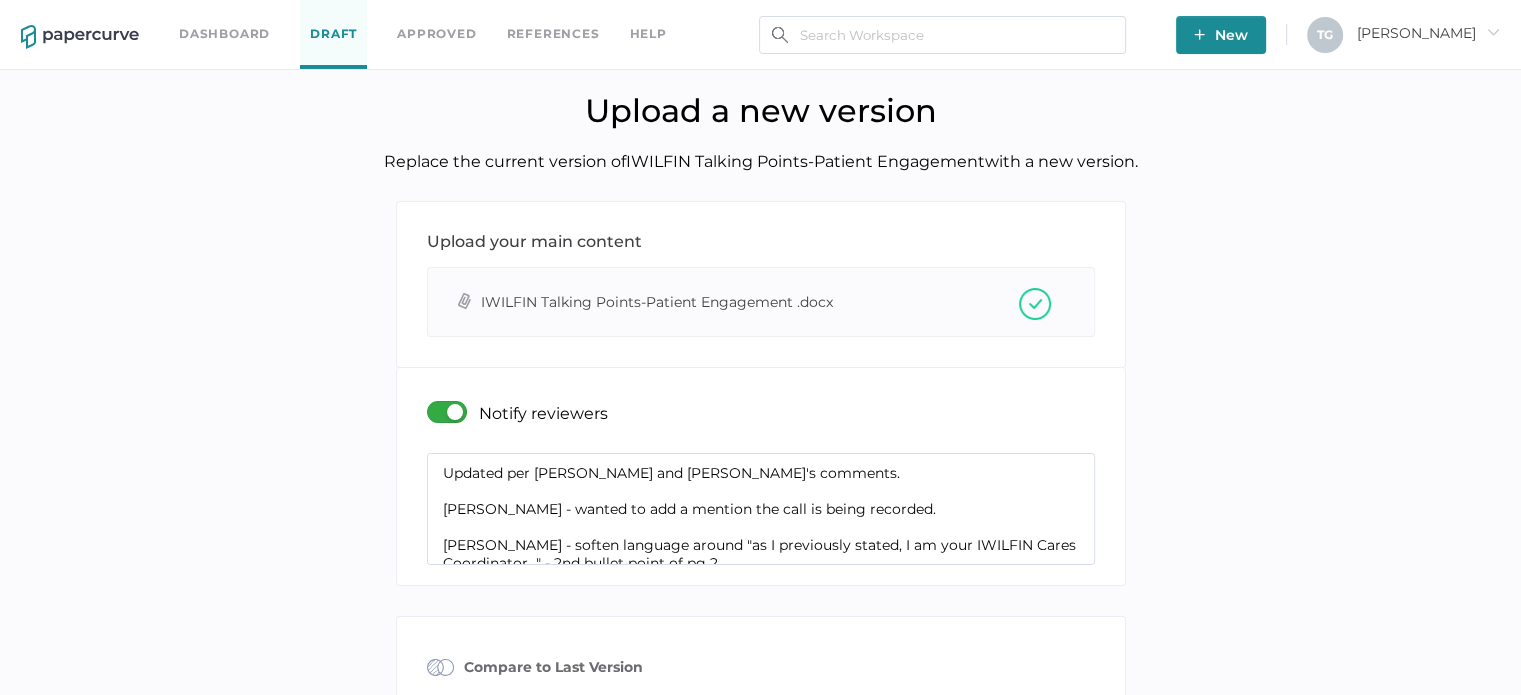 scroll, scrollTop: 84, scrollLeft: 0, axis: vertical 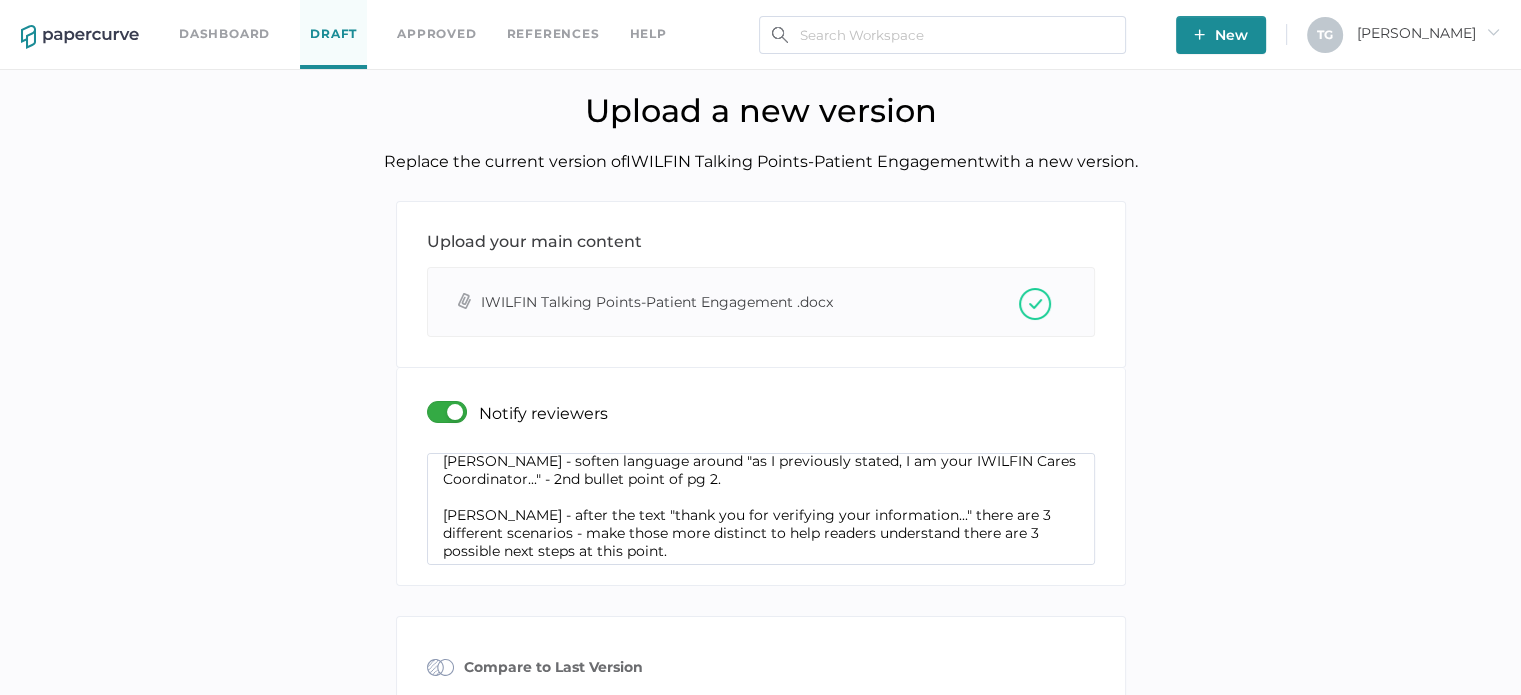 click on "Updated per [PERSON_NAME] and [PERSON_NAME]'s comments.
[PERSON_NAME] - wanted to add a mention the call is being recorded.
[PERSON_NAME] - soften language around "as I previously stated, I am your IWILFIN Cares Coordinator..." - 2nd bullet point of pg 2.
[PERSON_NAME] - after the text "thank you for verifying your information..." there are 3 different scenarios - make those more distinct to help readers understand there are 3 possible next steps at this point." at bounding box center (761, 509) 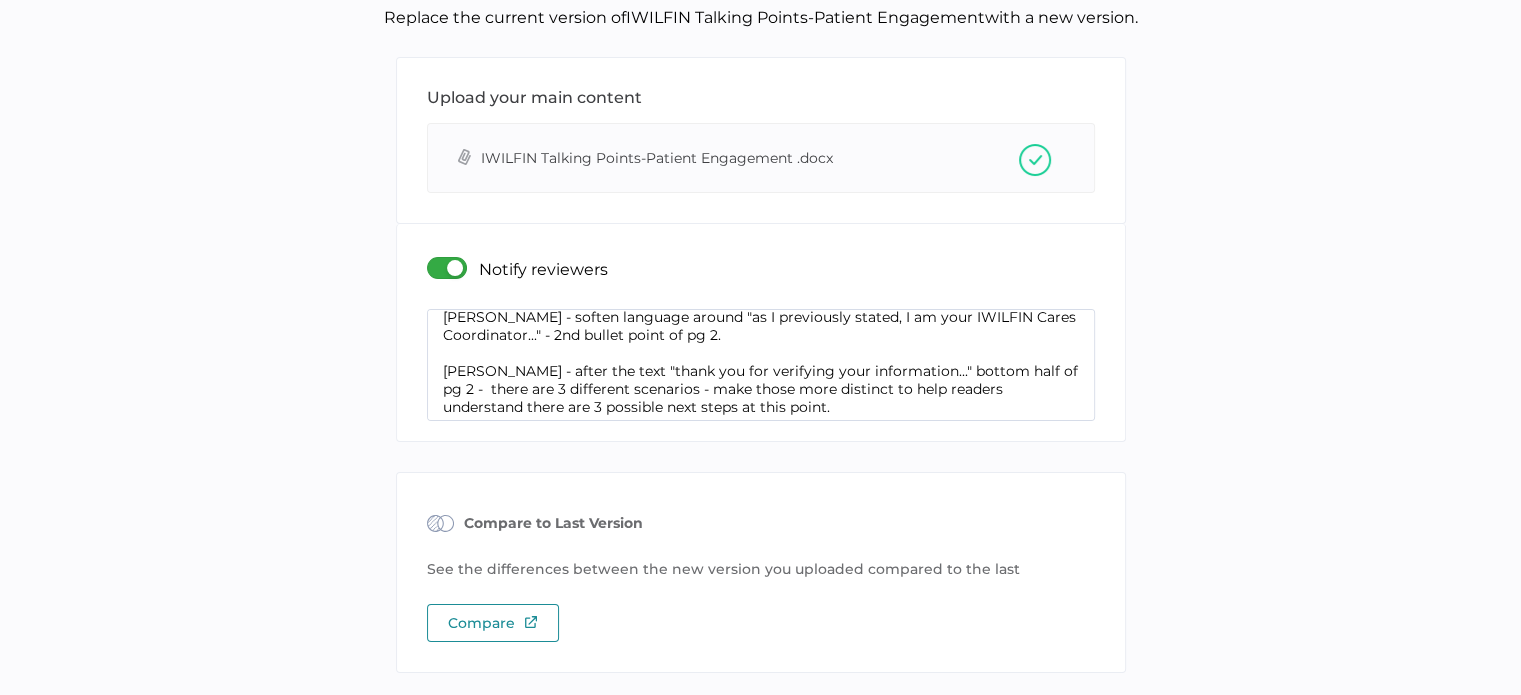 scroll, scrollTop: 212, scrollLeft: 0, axis: vertical 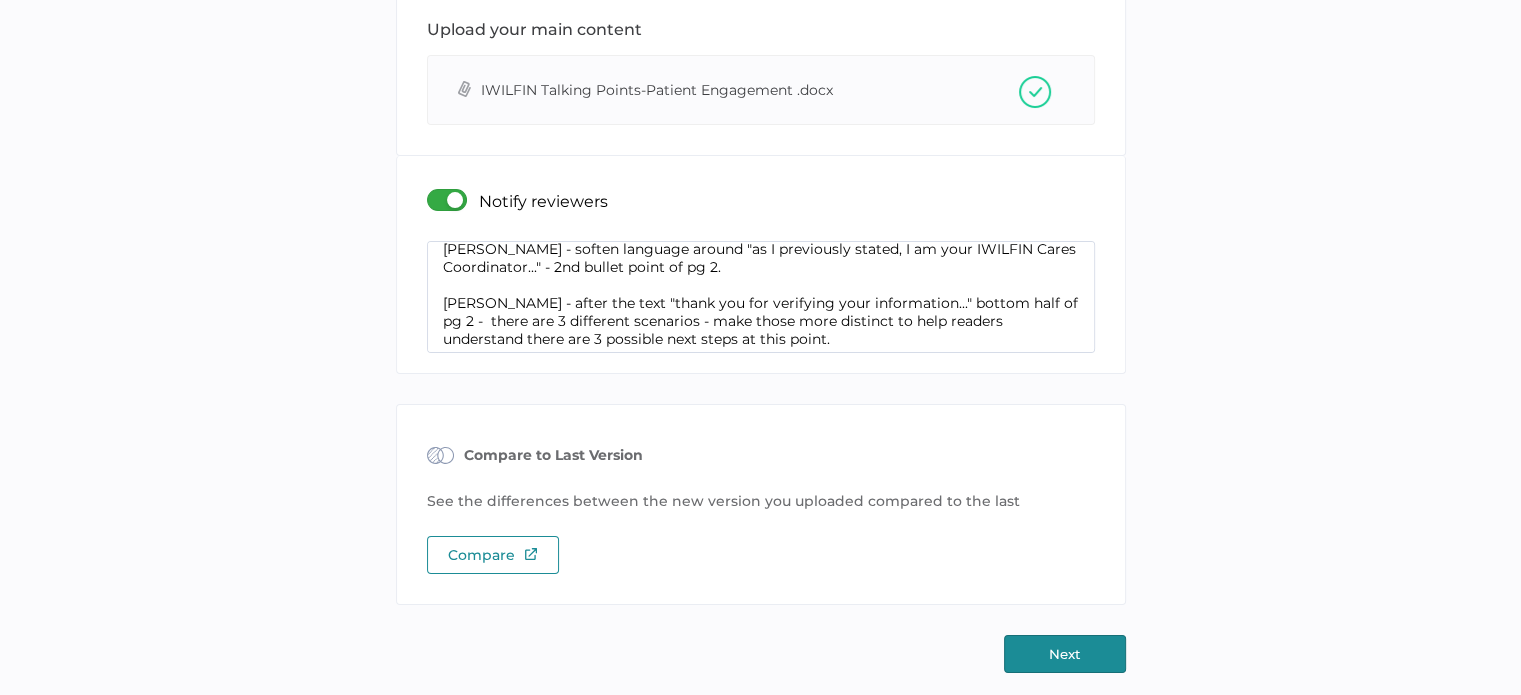 type on "Updated per [PERSON_NAME] and [PERSON_NAME]'s comments.
[PERSON_NAME] - wanted to add a mention the call is being recorded.
[PERSON_NAME] - soften language around "as I previously stated, I am your IWILFIN Cares Coordinator..." - 2nd bullet point of pg 2.
[PERSON_NAME] - after the text "thank you for verifying your information..." bottom half of pg 2 -  there are 3 different scenarios - make those more distinct to help readers understand there are 3 possible next steps at this point." 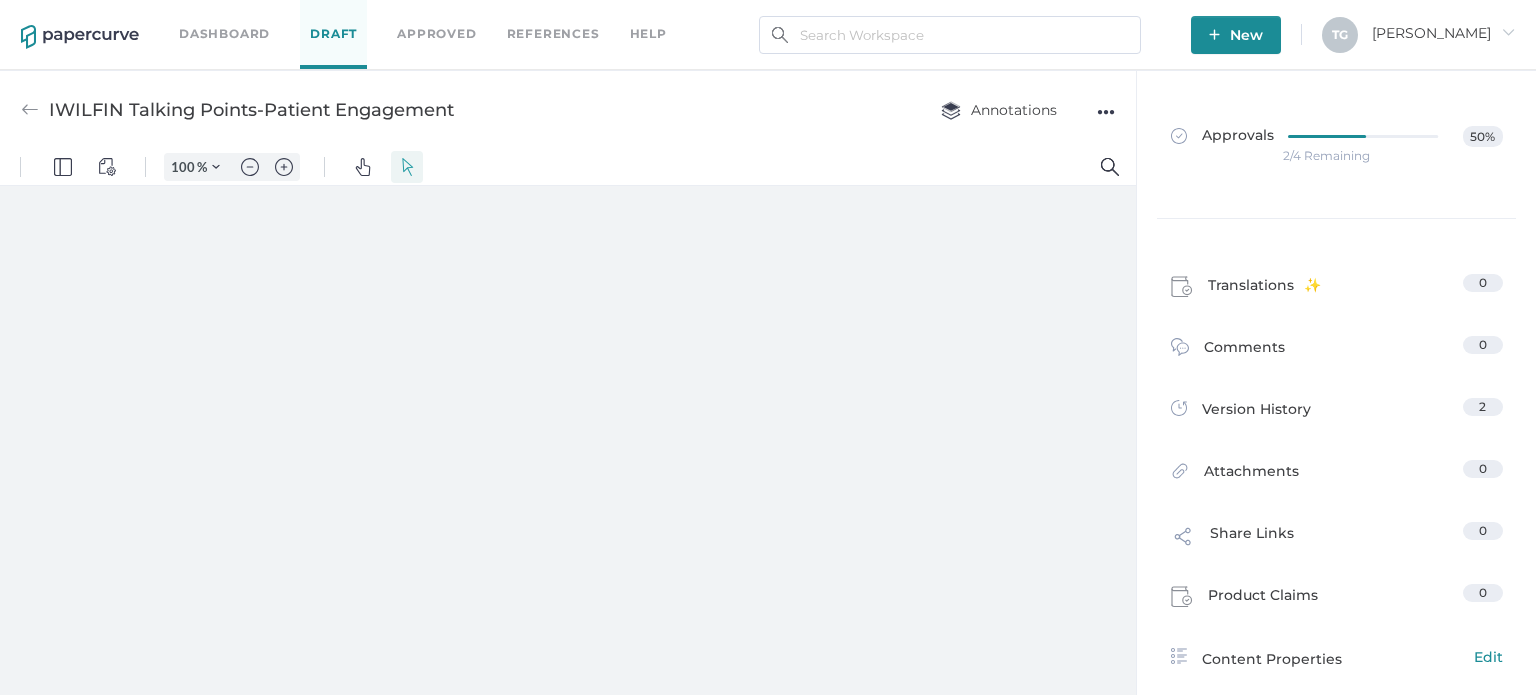scroll, scrollTop: 0, scrollLeft: 0, axis: both 